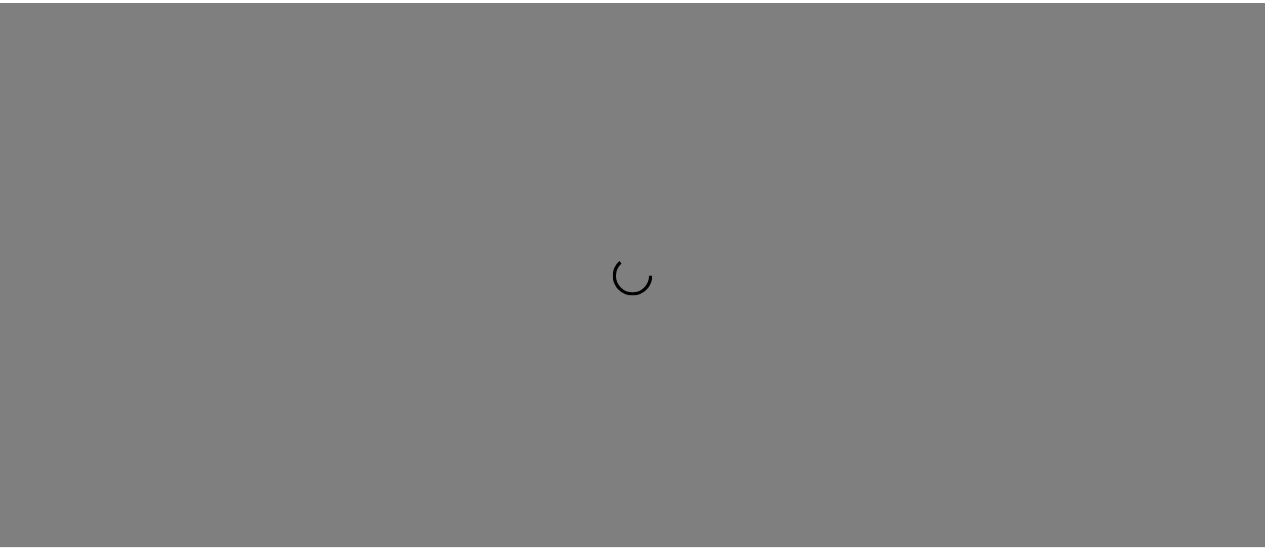 scroll, scrollTop: 0, scrollLeft: 0, axis: both 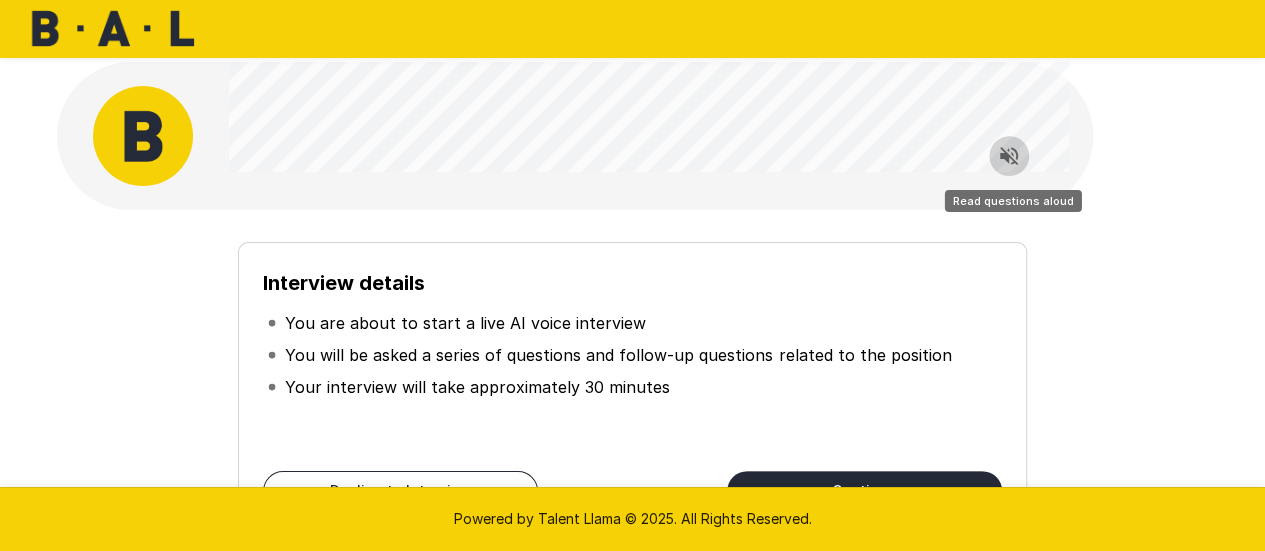 click 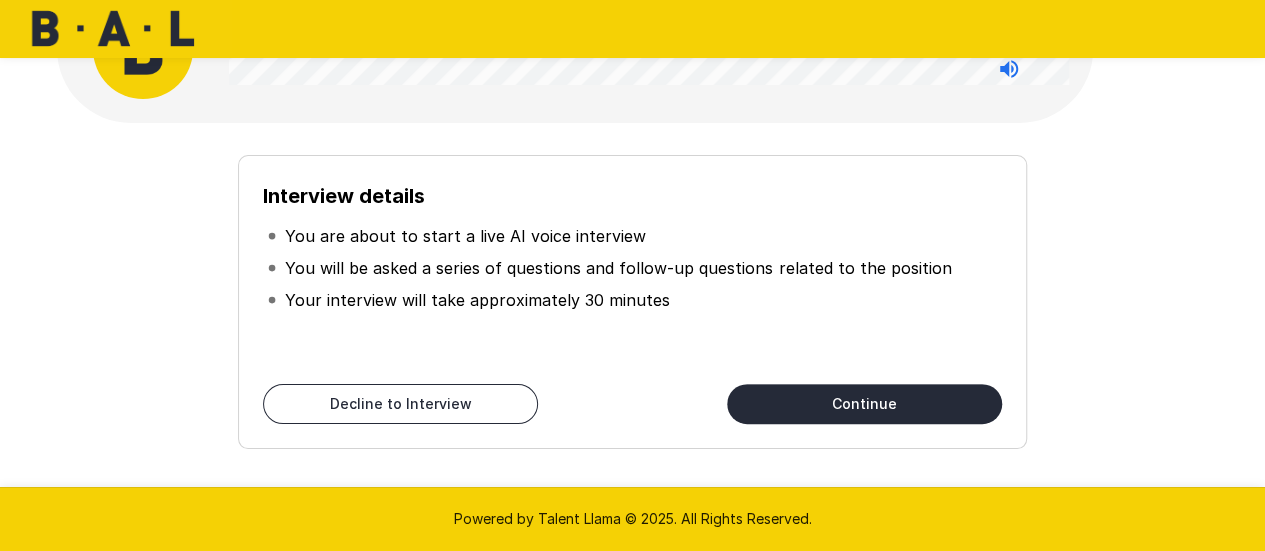 scroll, scrollTop: 112, scrollLeft: 0, axis: vertical 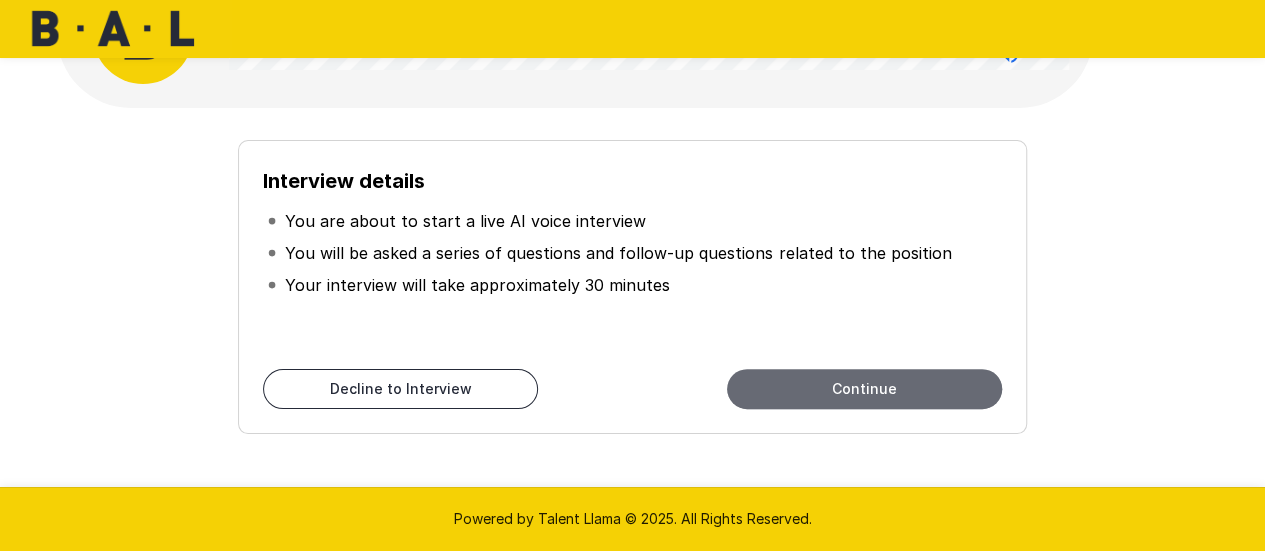 click on "Continue" at bounding box center (864, 389) 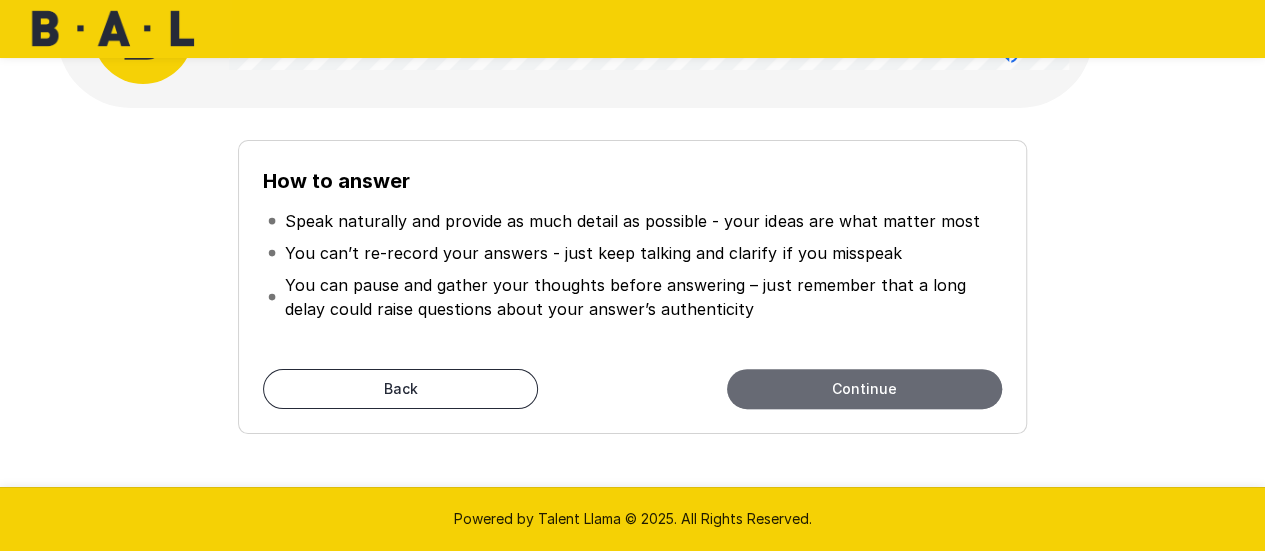 click on "Continue" at bounding box center (864, 389) 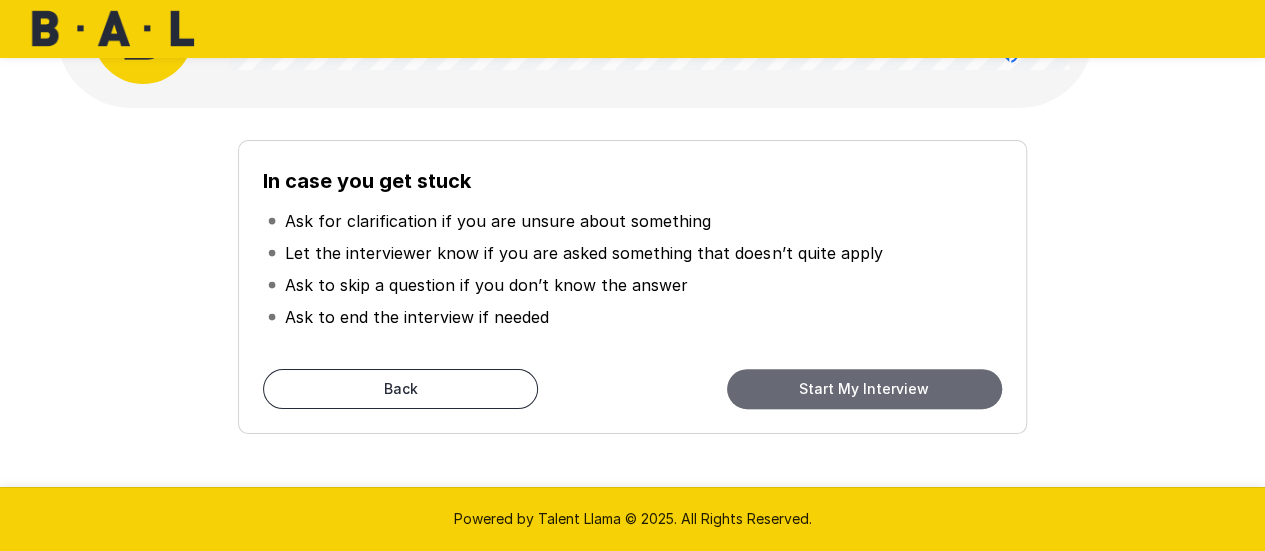 click on "Start My Interview" at bounding box center [864, 389] 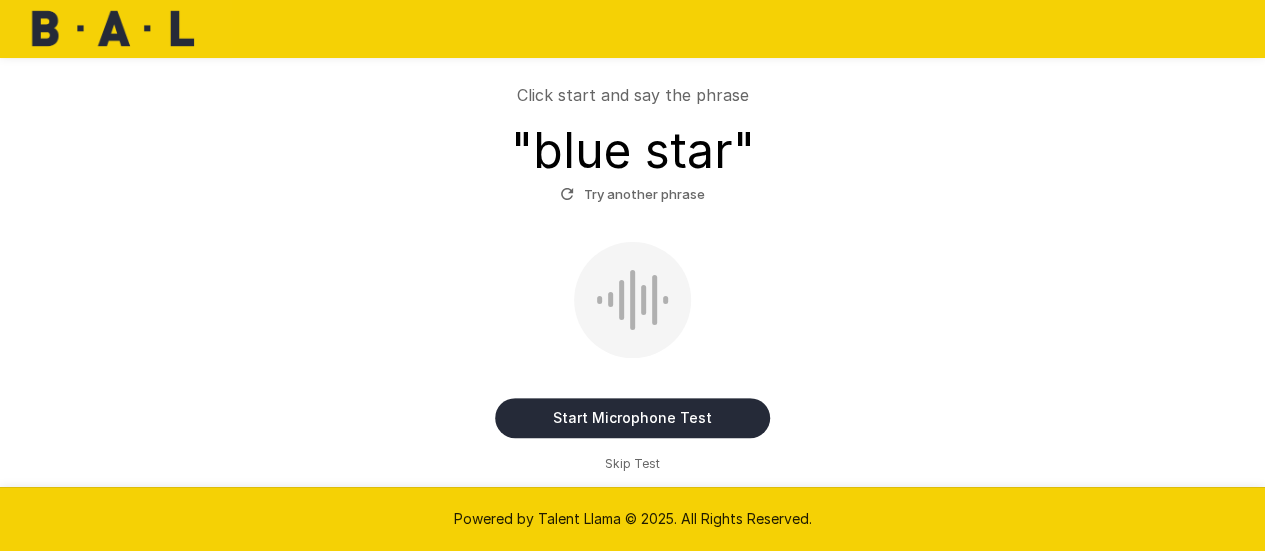 scroll, scrollTop: 176, scrollLeft: 0, axis: vertical 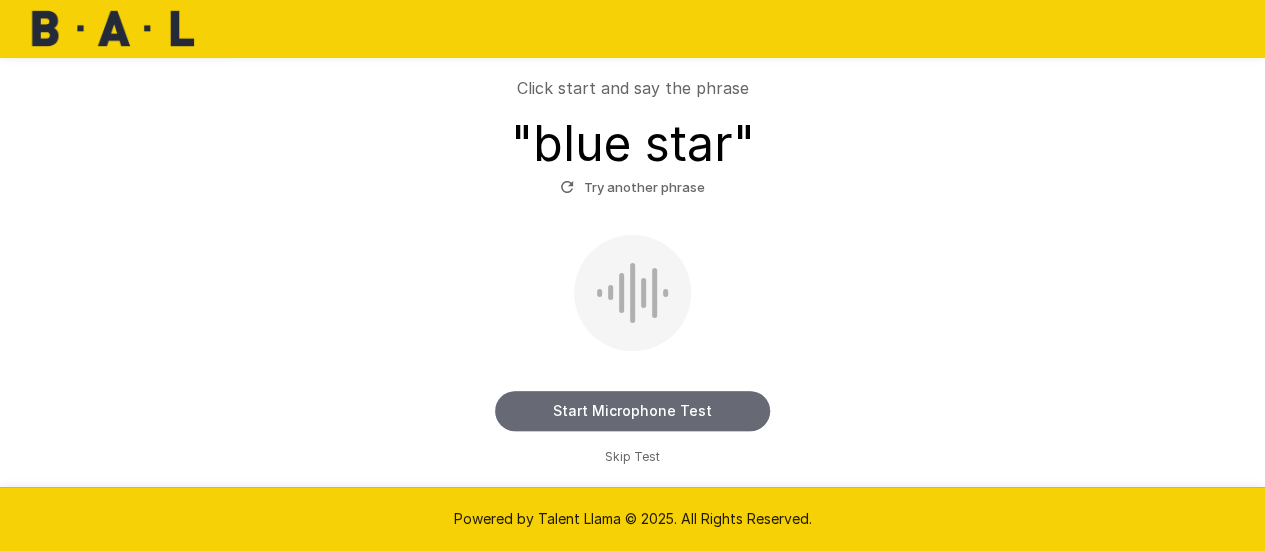 click on "Start Microphone Test" at bounding box center (632, 411) 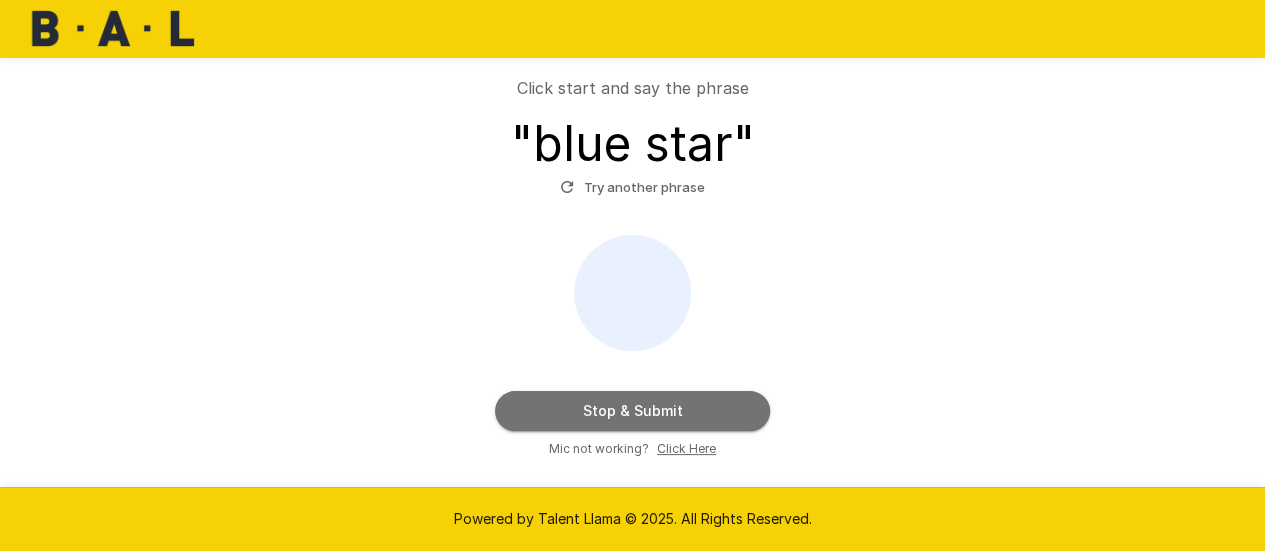 click on "Stop & Submit" at bounding box center (632, 411) 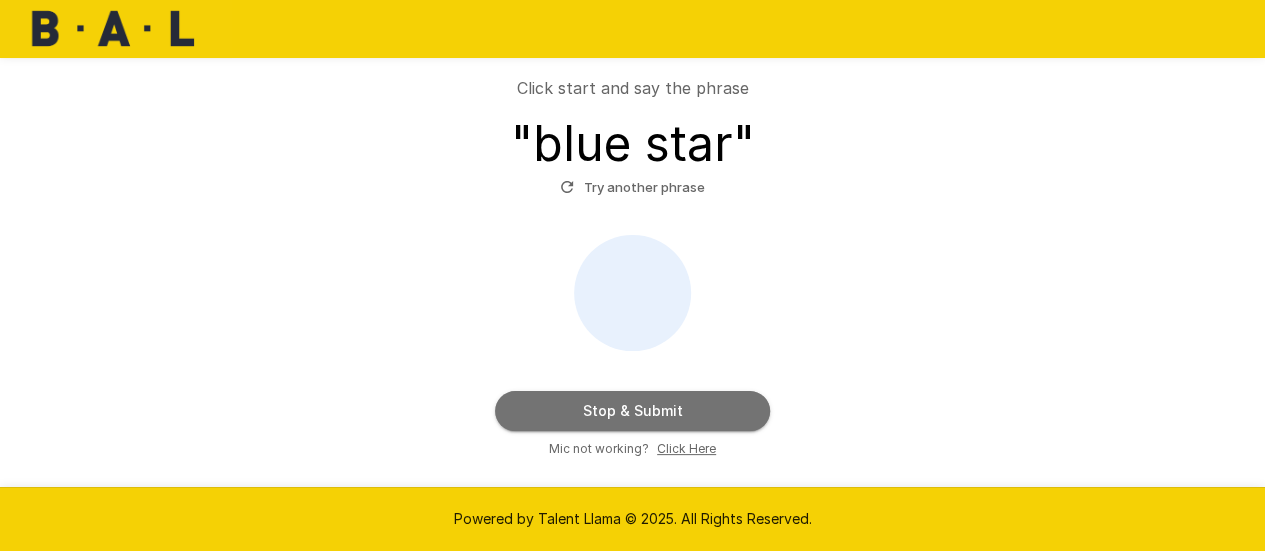 scroll, scrollTop: 146, scrollLeft: 0, axis: vertical 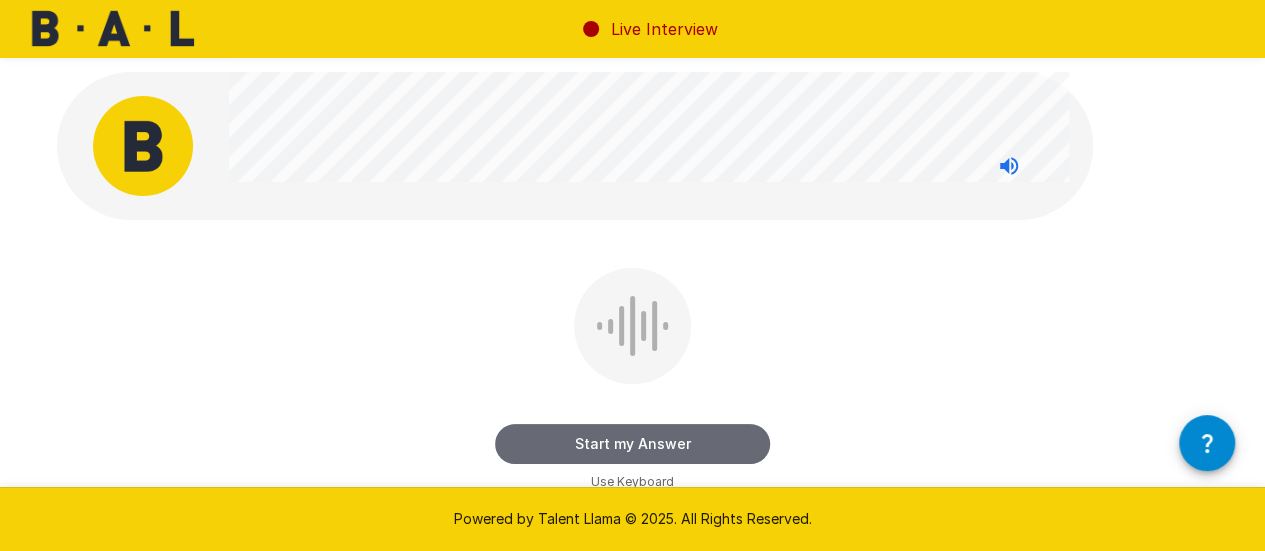 click on "Start my Answer" at bounding box center (632, 444) 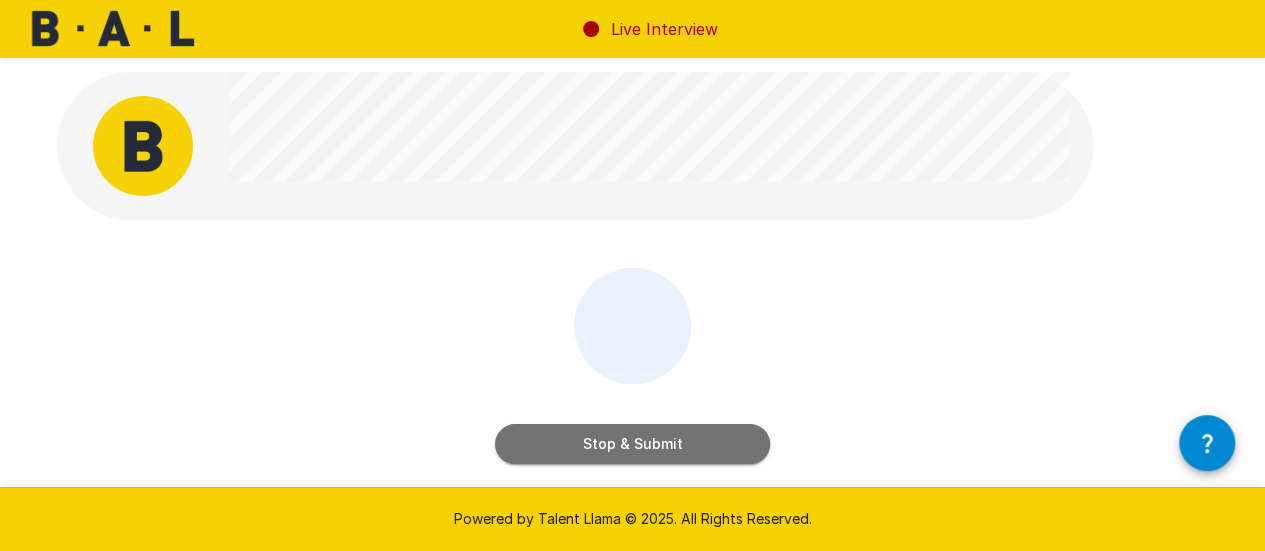 click on "Stop & Submit" at bounding box center [632, 444] 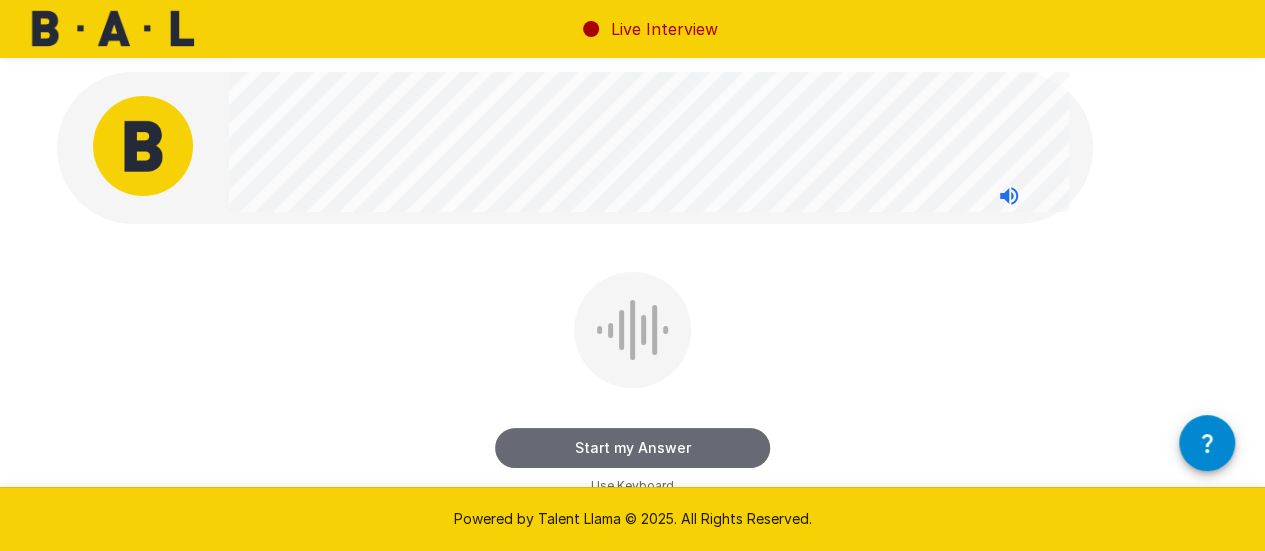 click on "Start my Answer" at bounding box center [632, 448] 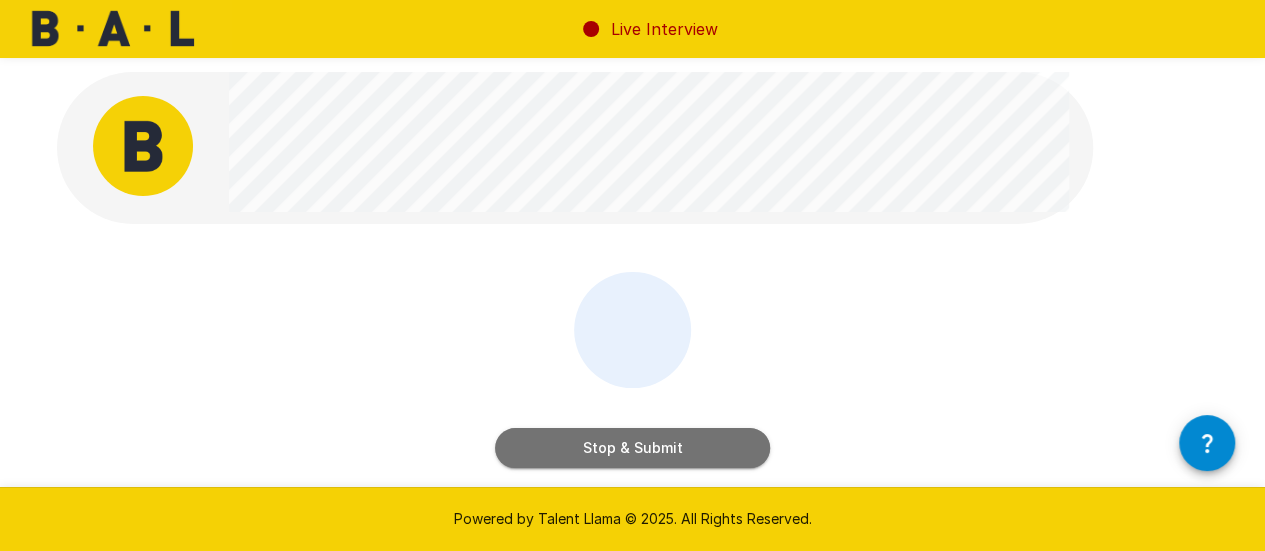 click on "Stop & Submit" at bounding box center (632, 448) 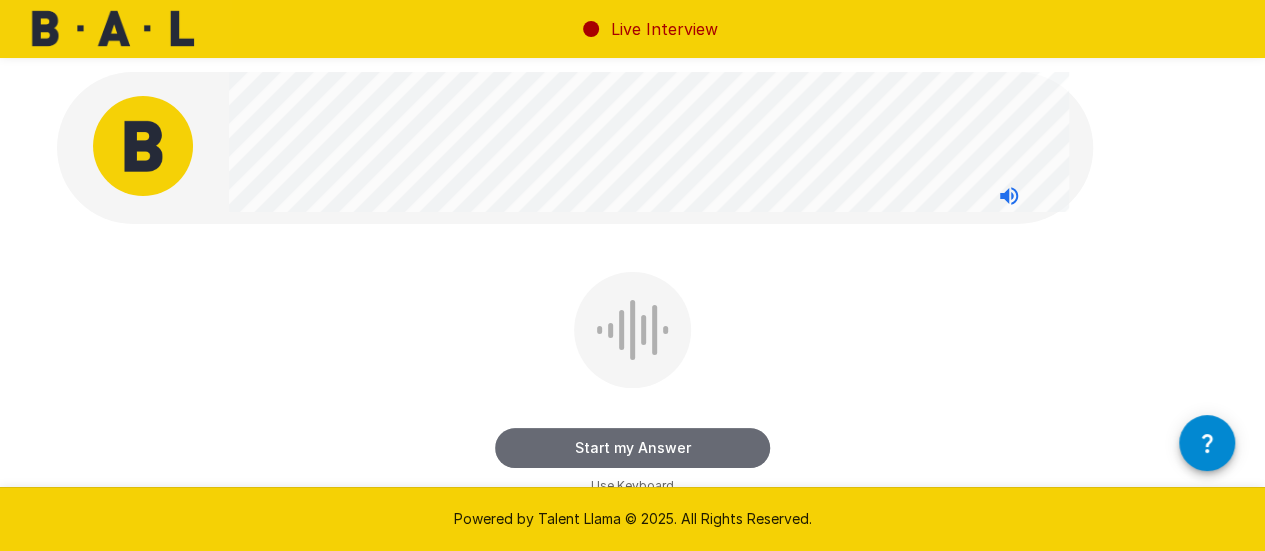 click on "Start my Answer" at bounding box center (632, 448) 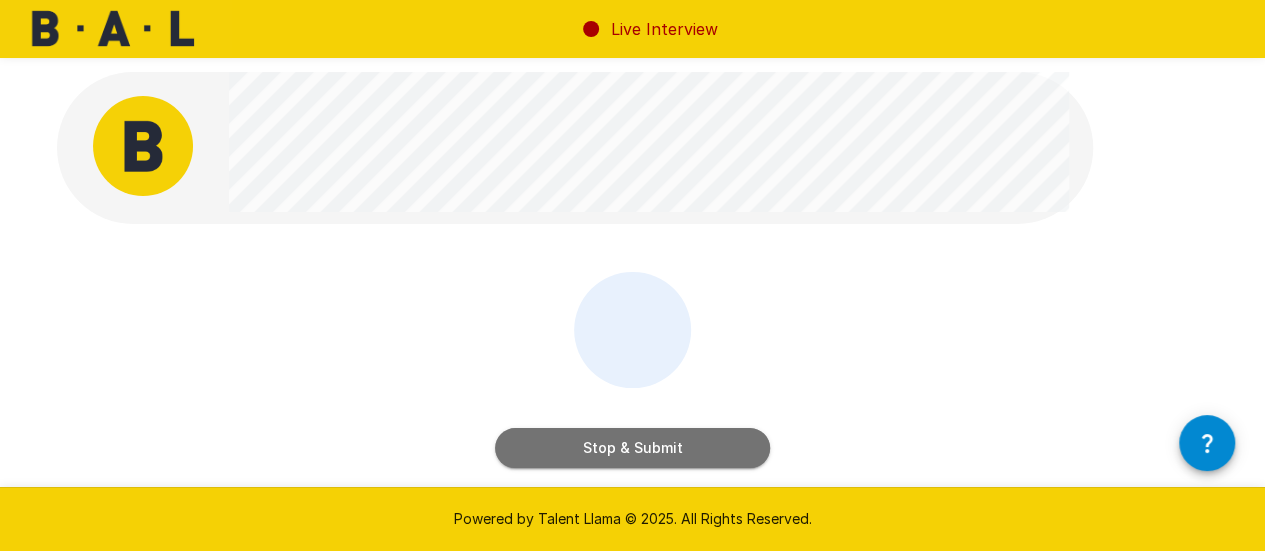 click on "Stop & Submit" at bounding box center [632, 448] 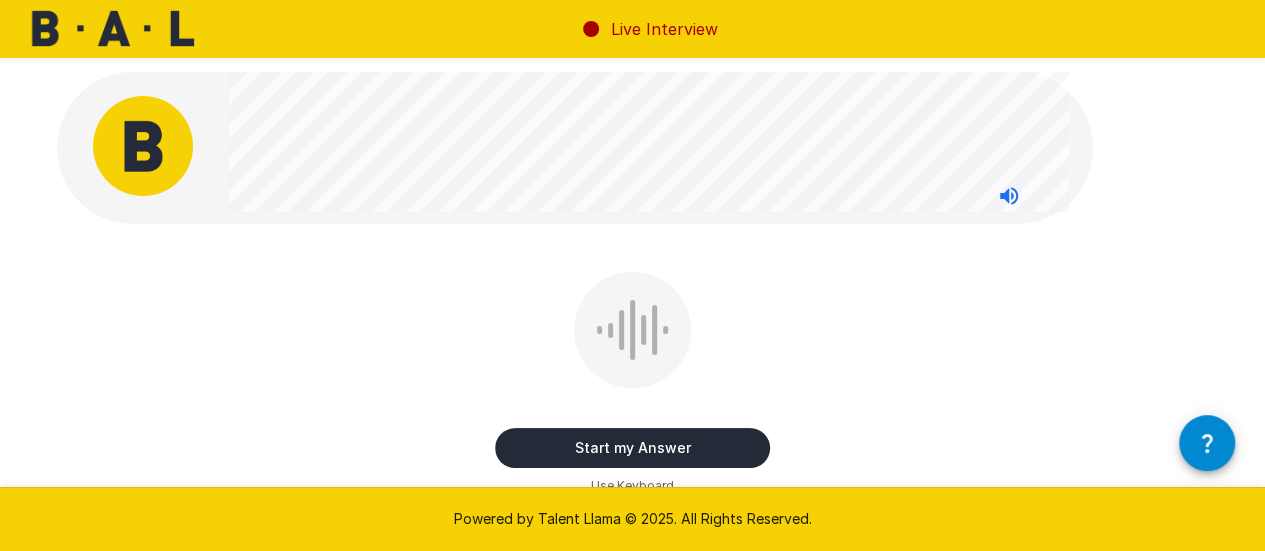 click on "Start my Answer" at bounding box center (632, 448) 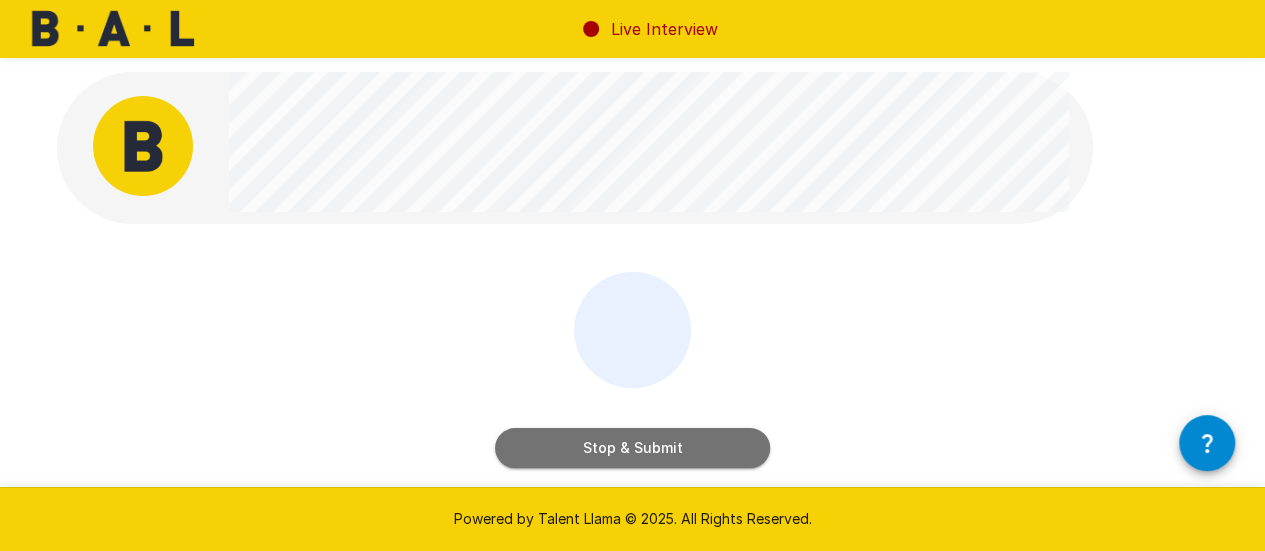 click on "Stop & Submit" at bounding box center (632, 448) 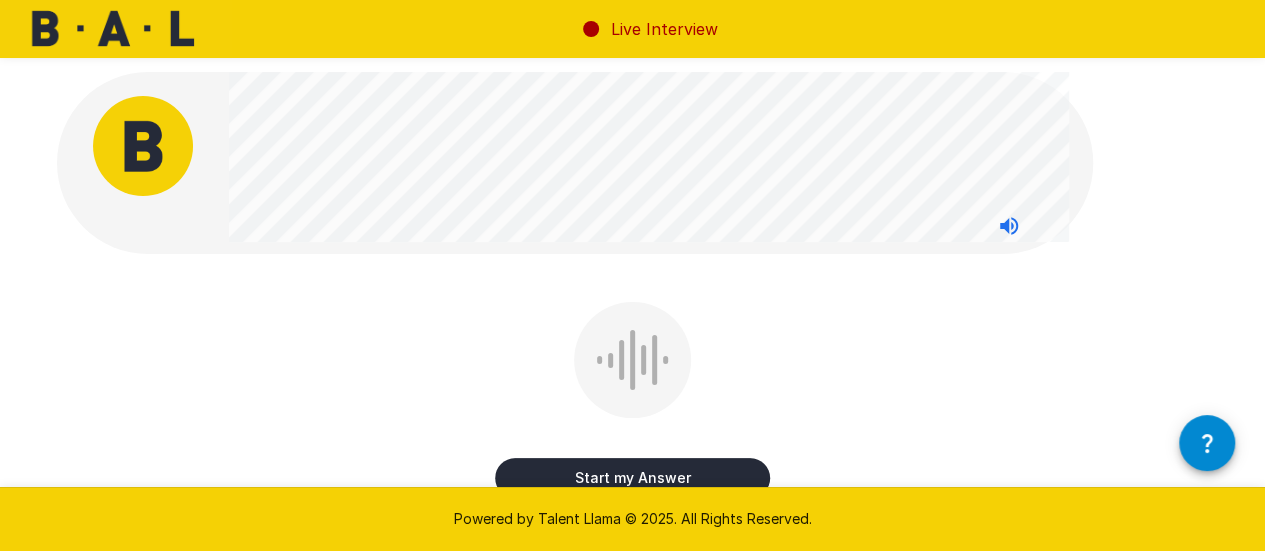 click on "Start my Answer" at bounding box center [632, 478] 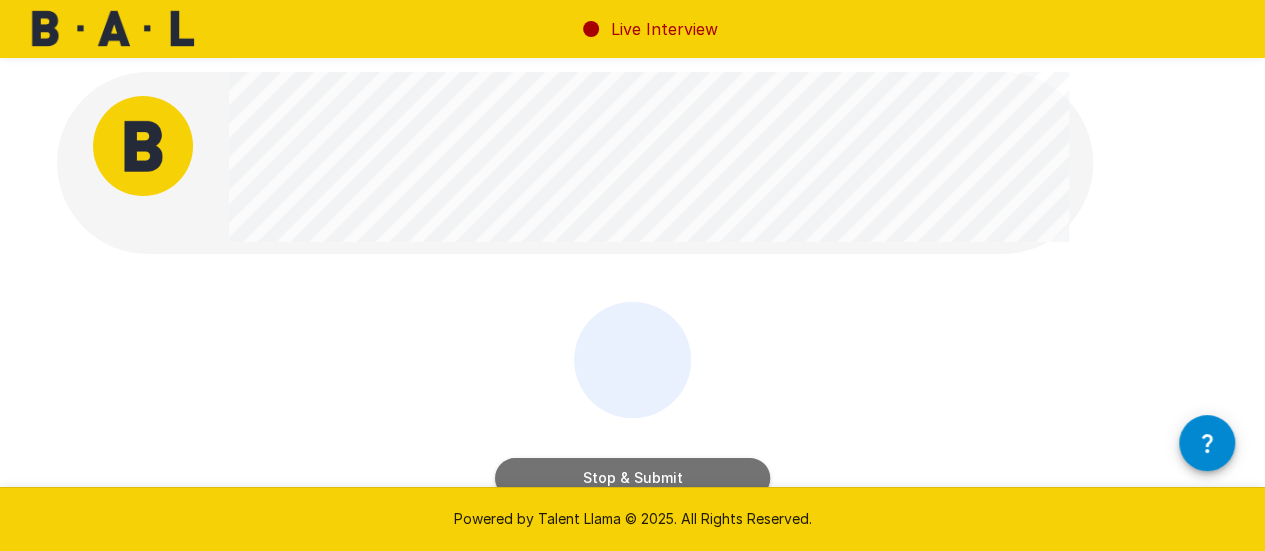 click on "Stop & Submit" at bounding box center [632, 478] 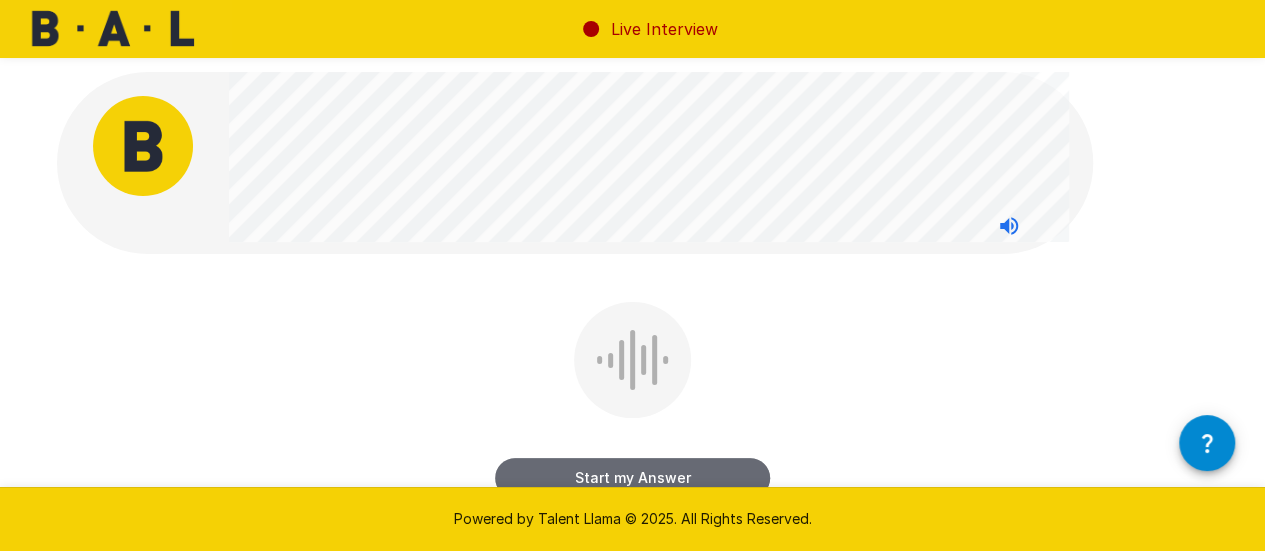 click on "Start my Answer" at bounding box center [632, 478] 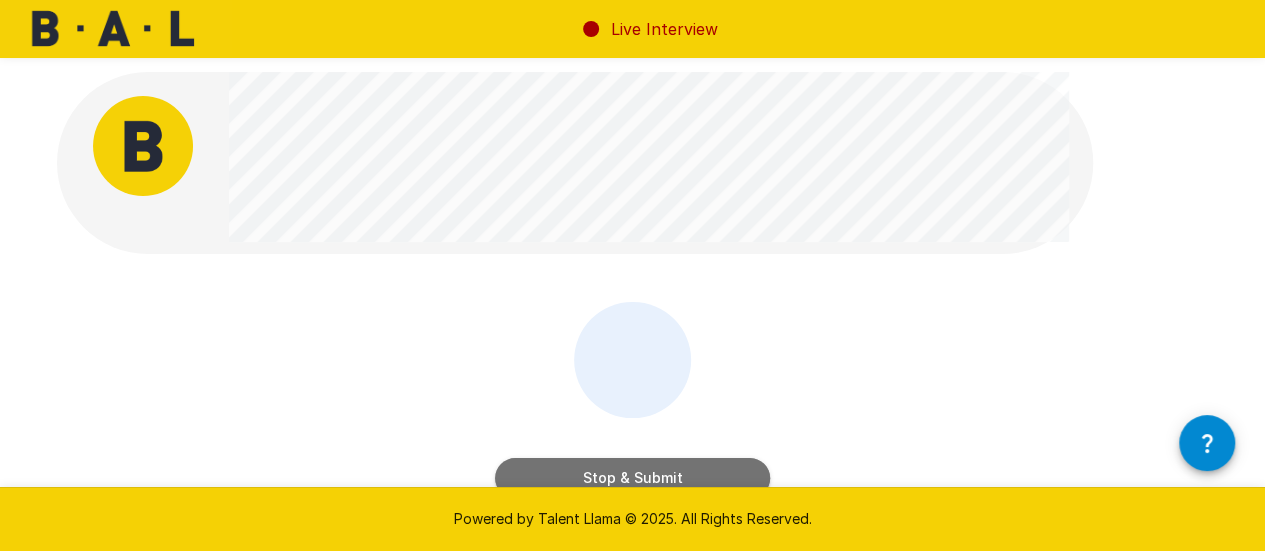 click on "Stop & Submit" at bounding box center (632, 478) 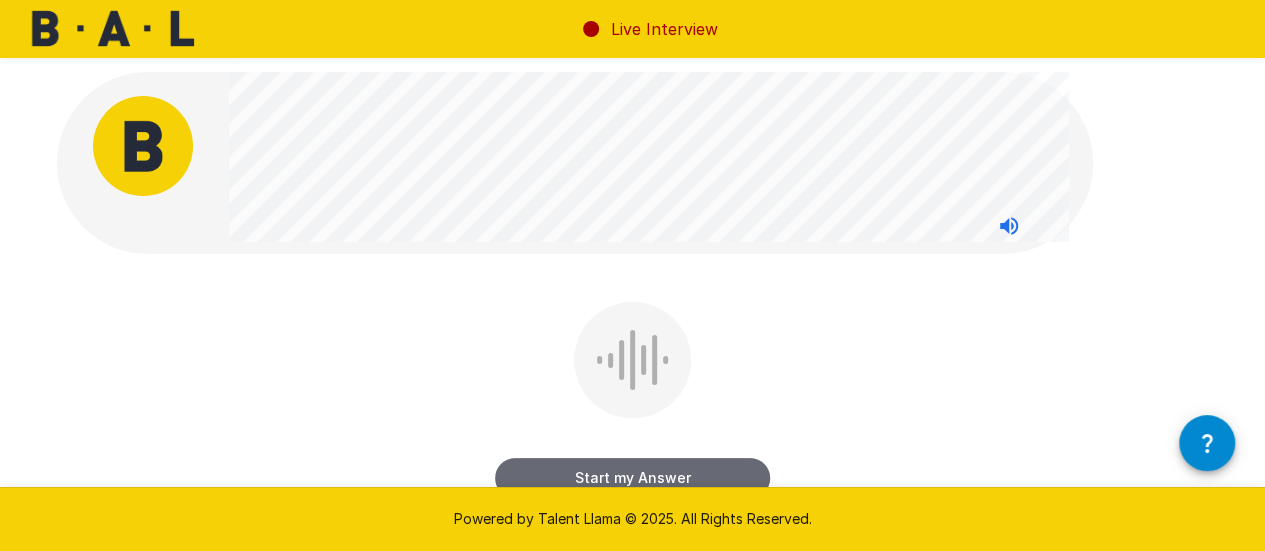 click on "Start my Answer" at bounding box center [632, 478] 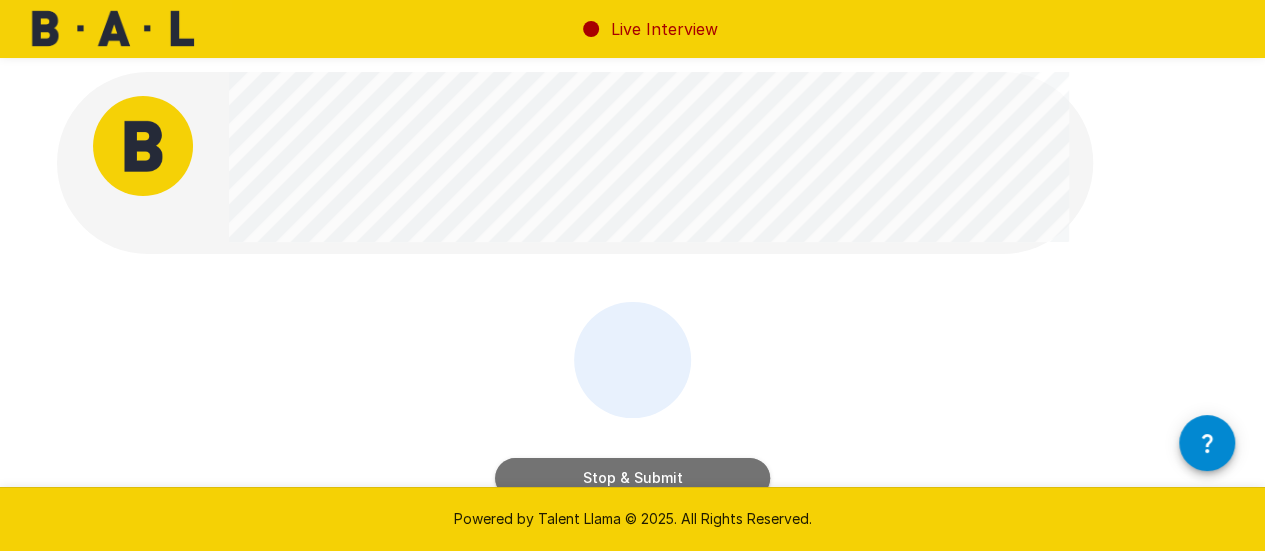 click on "Stop & Submit" at bounding box center (632, 478) 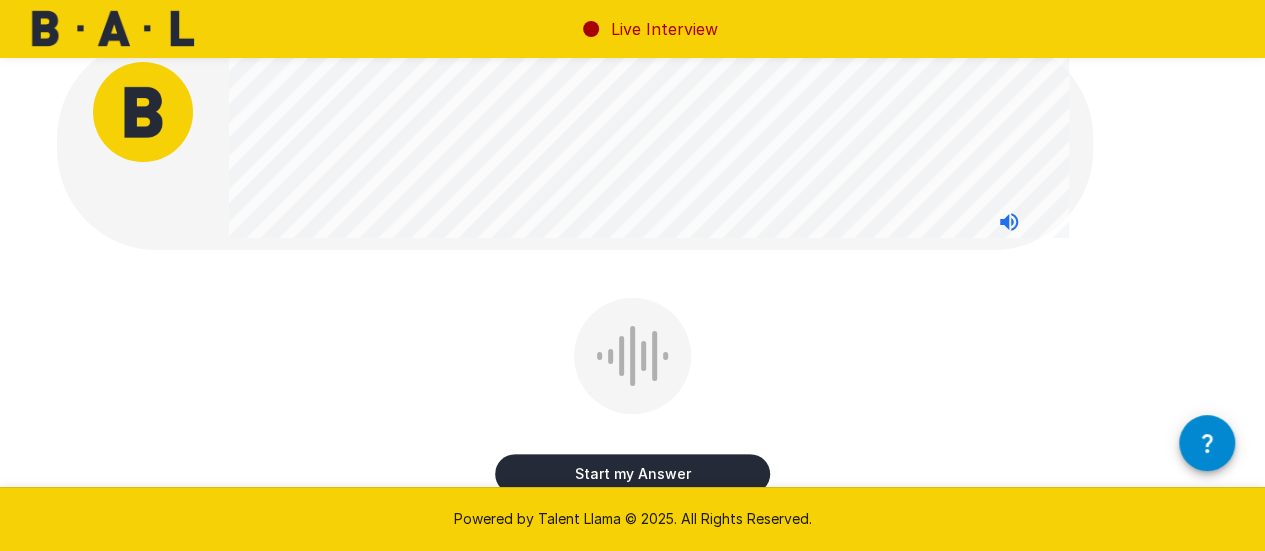 scroll, scrollTop: 35, scrollLeft: 0, axis: vertical 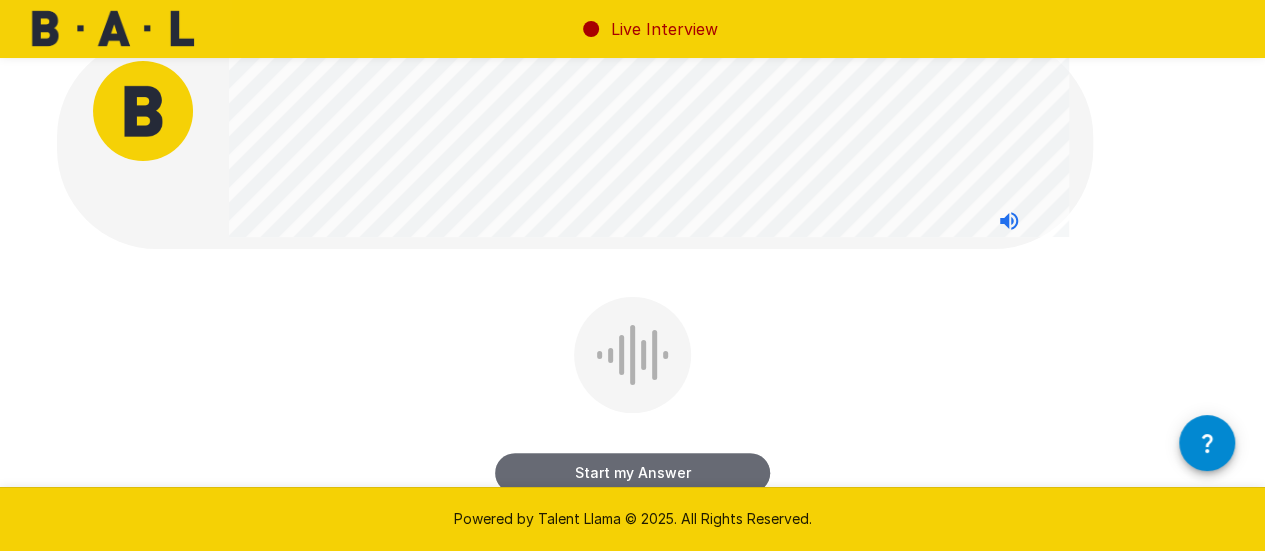 click on "Start my Answer" at bounding box center [632, 473] 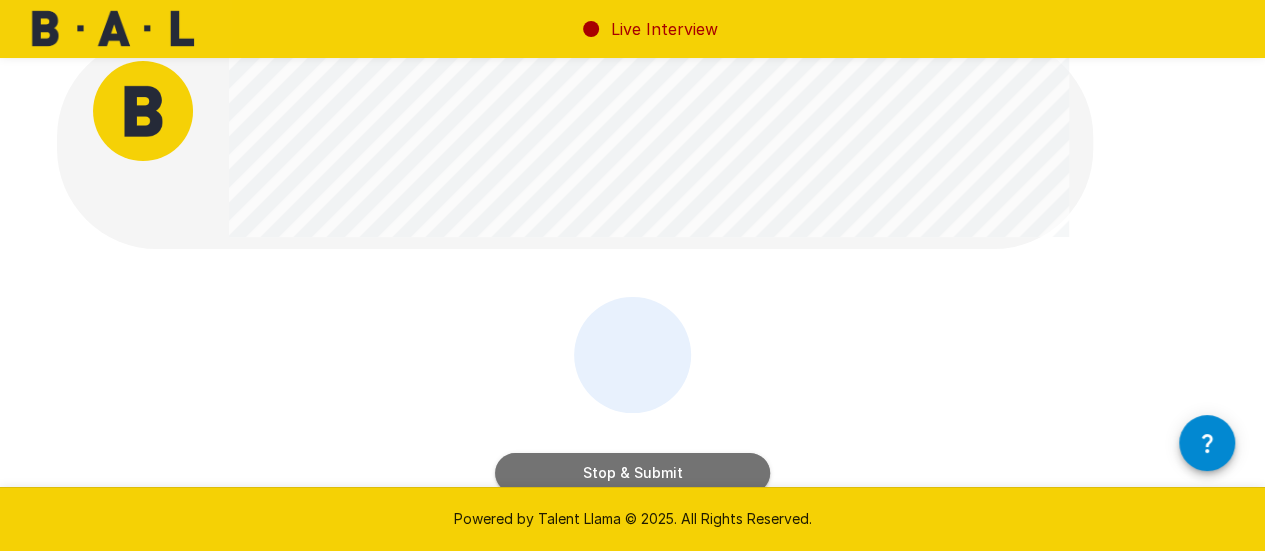 click on "Stop & Submit" at bounding box center [632, 473] 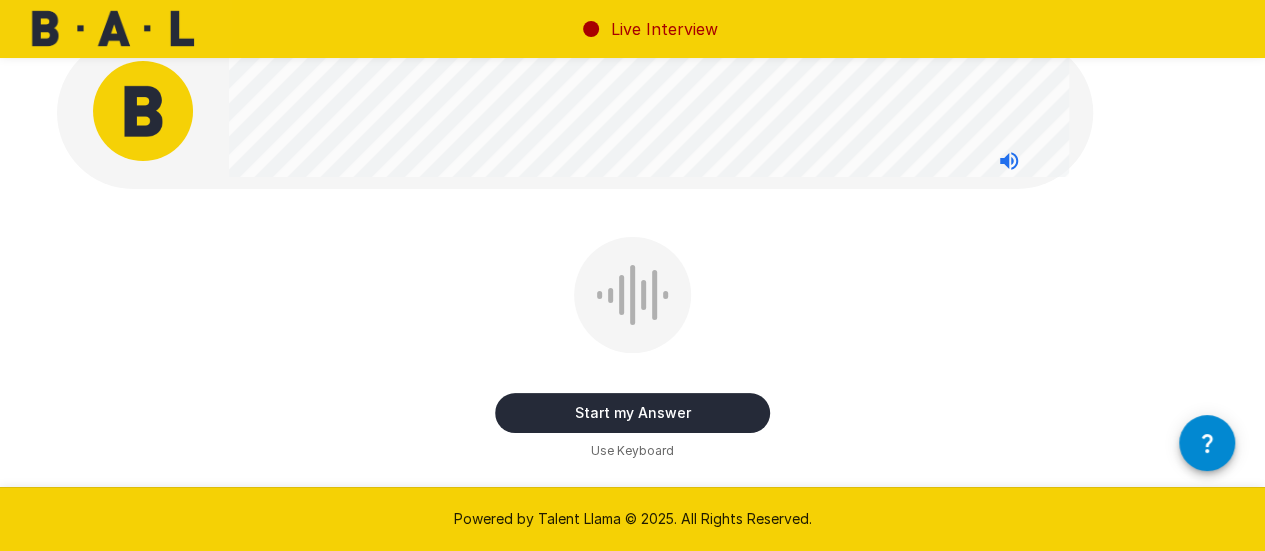scroll, scrollTop: 0, scrollLeft: 0, axis: both 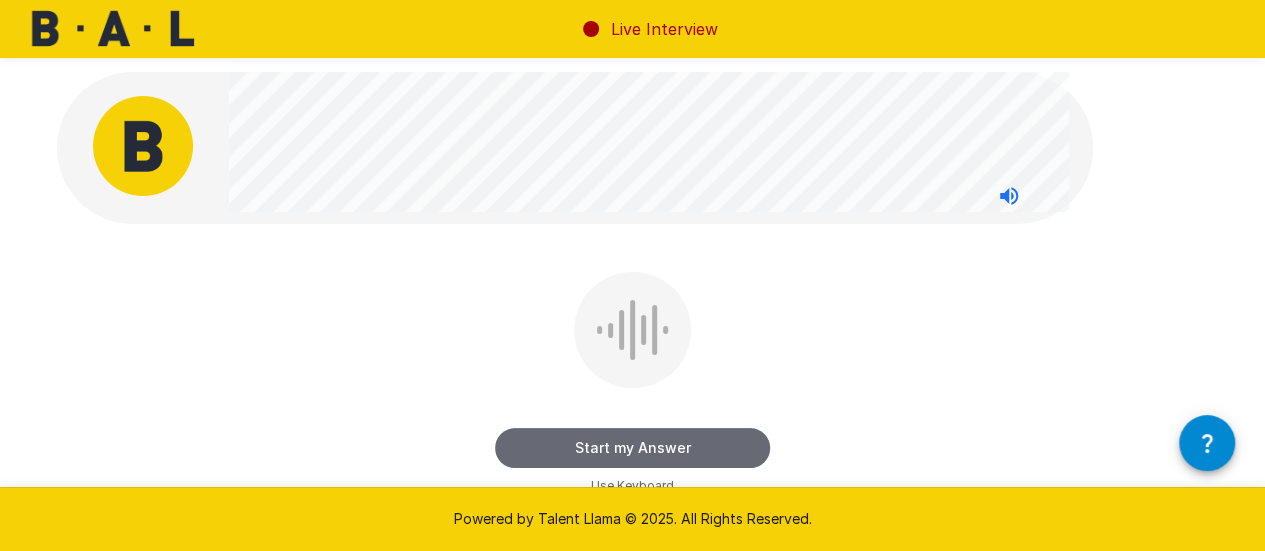 click on "Start my Answer" at bounding box center [632, 448] 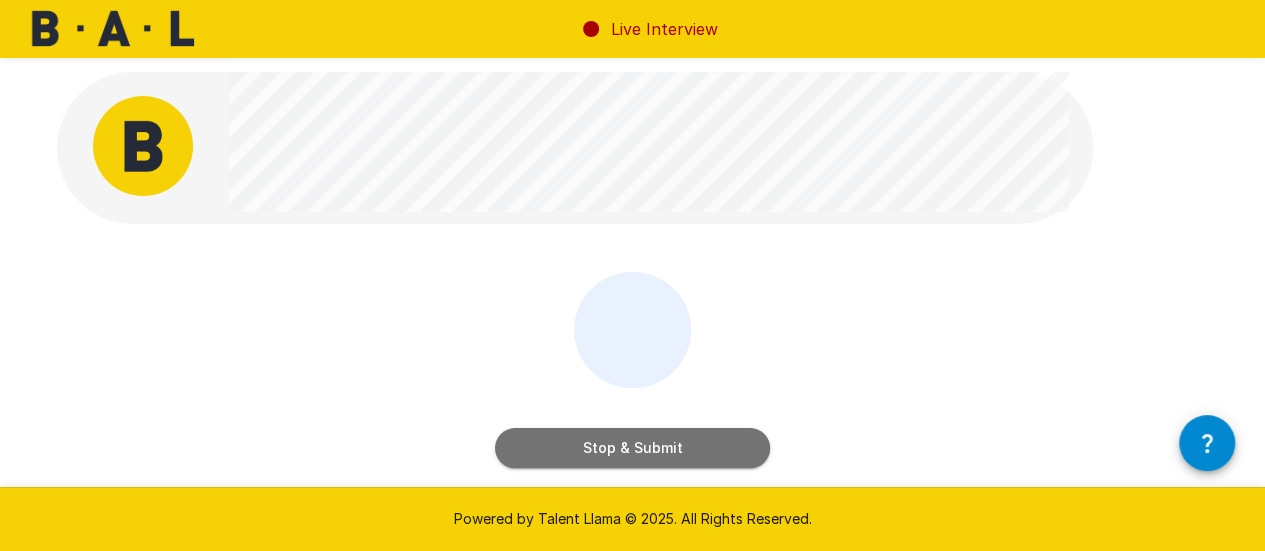 click on "Stop & Submit" at bounding box center (632, 448) 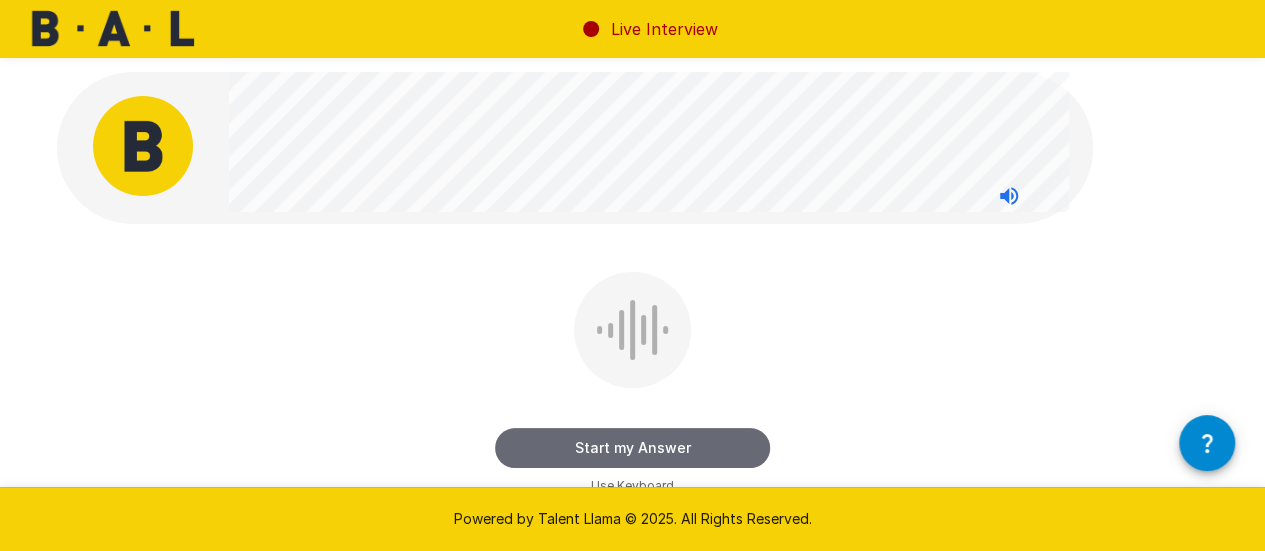 click on "Start my Answer" at bounding box center (632, 448) 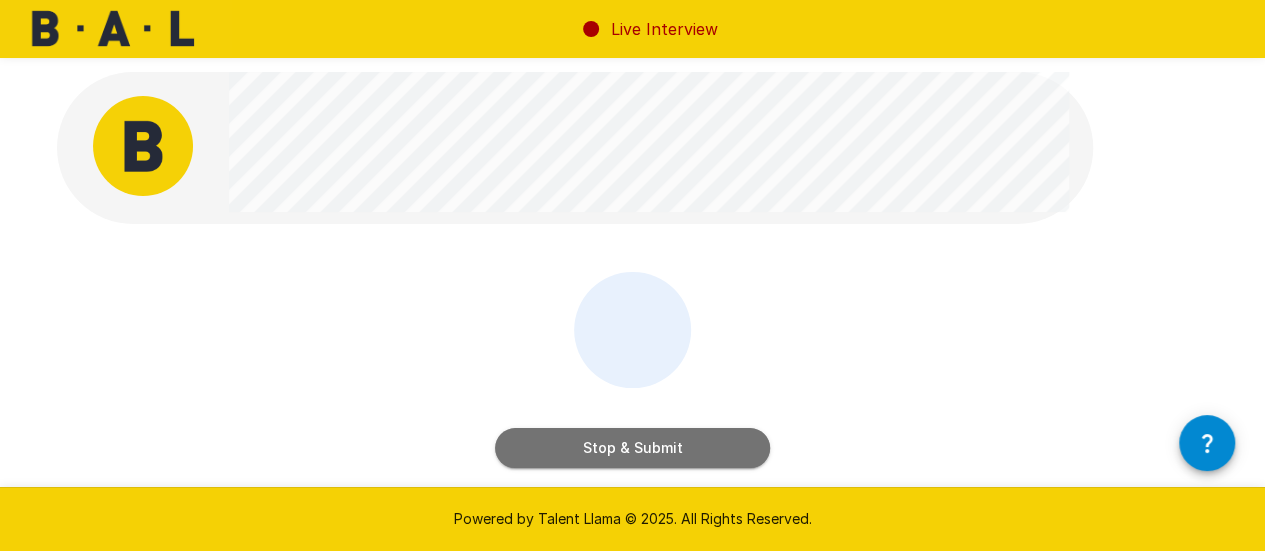 click on "Stop & Submit" at bounding box center (632, 448) 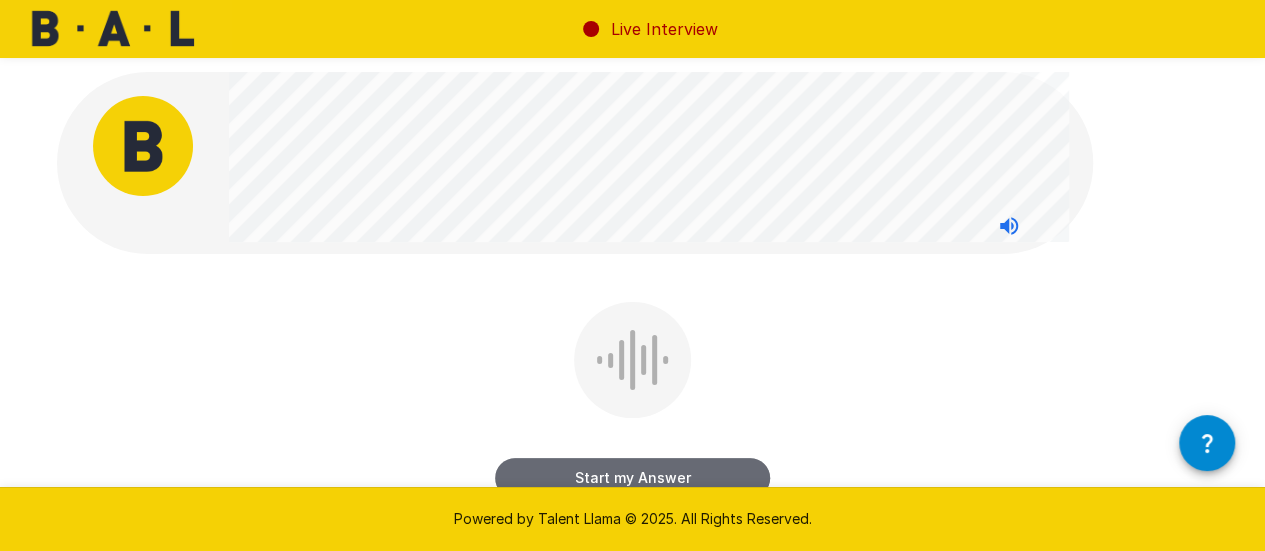 click on "Start my Answer" at bounding box center [632, 478] 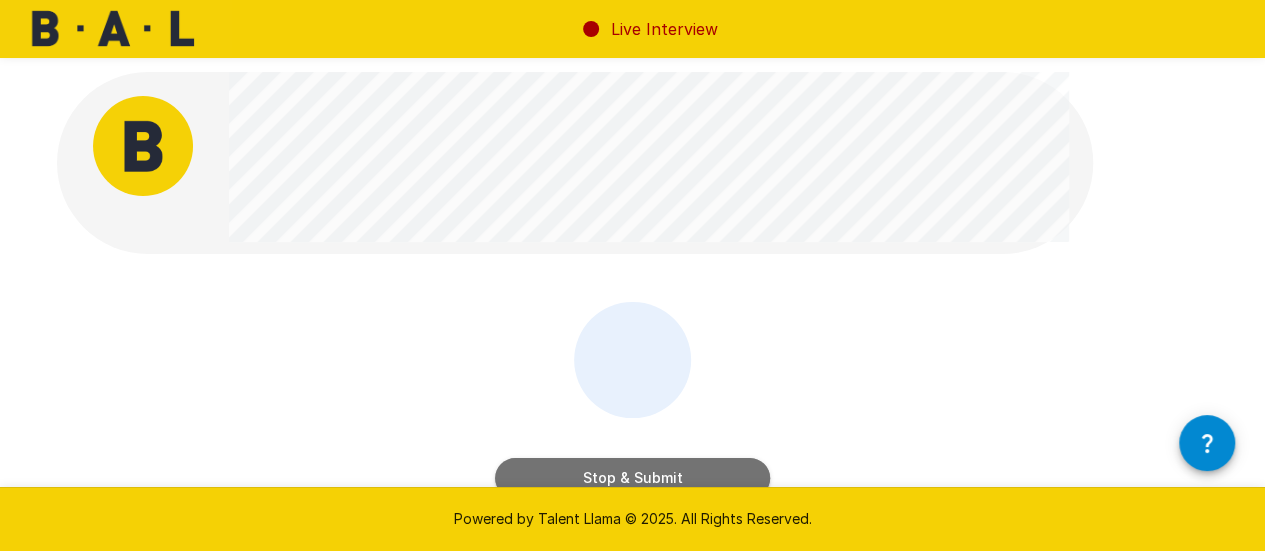 click on "Stop & Submit" at bounding box center [632, 478] 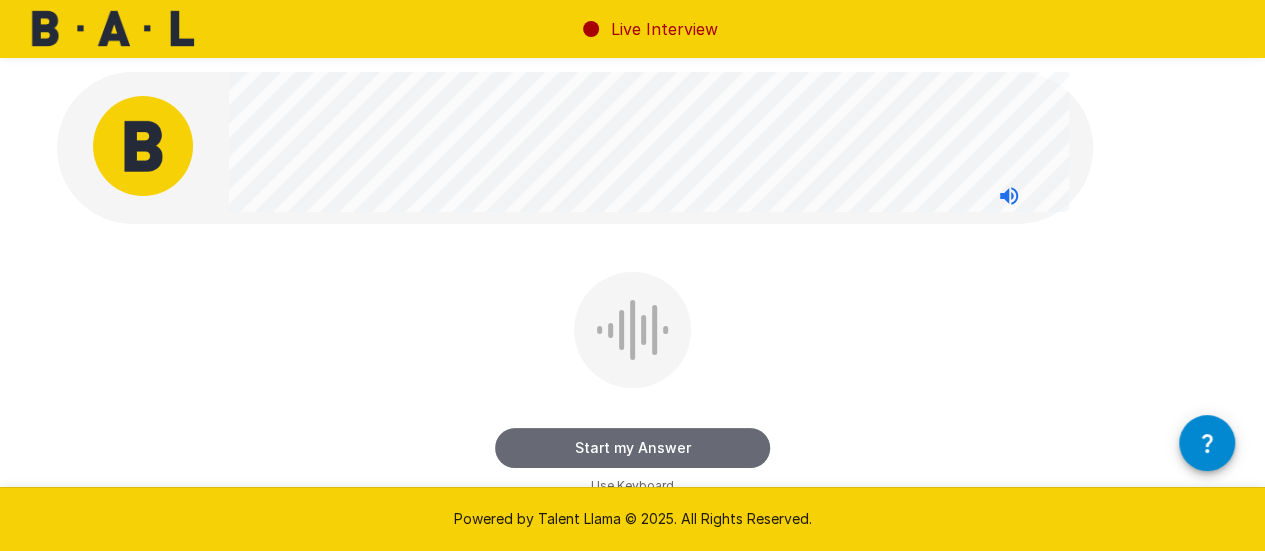 click on "Start my Answer" at bounding box center (632, 448) 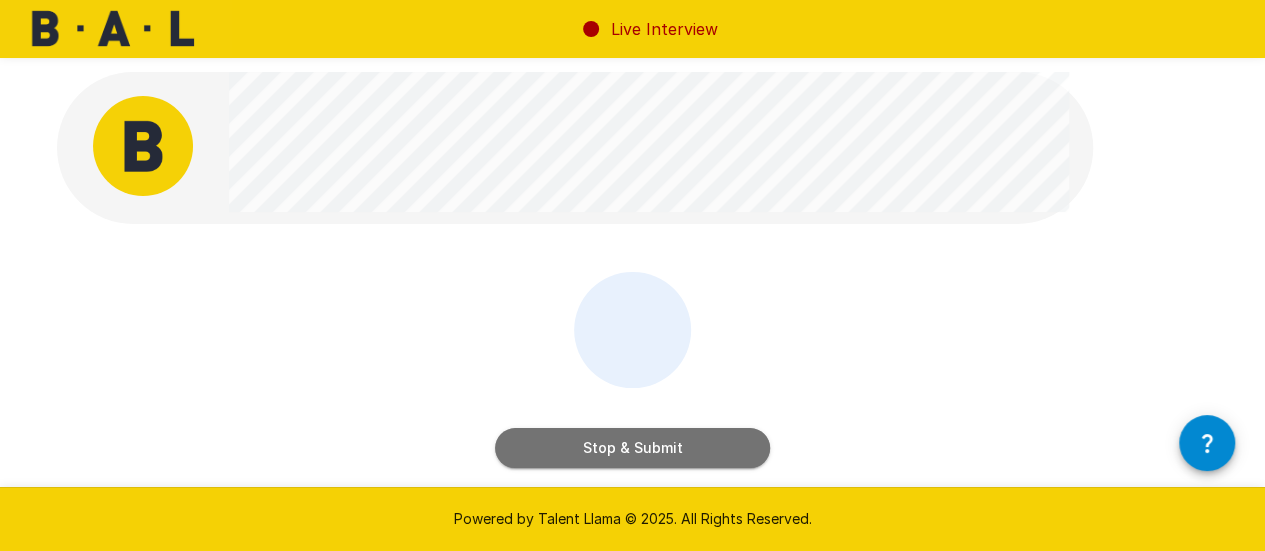 click on "Stop & Submit" at bounding box center [632, 448] 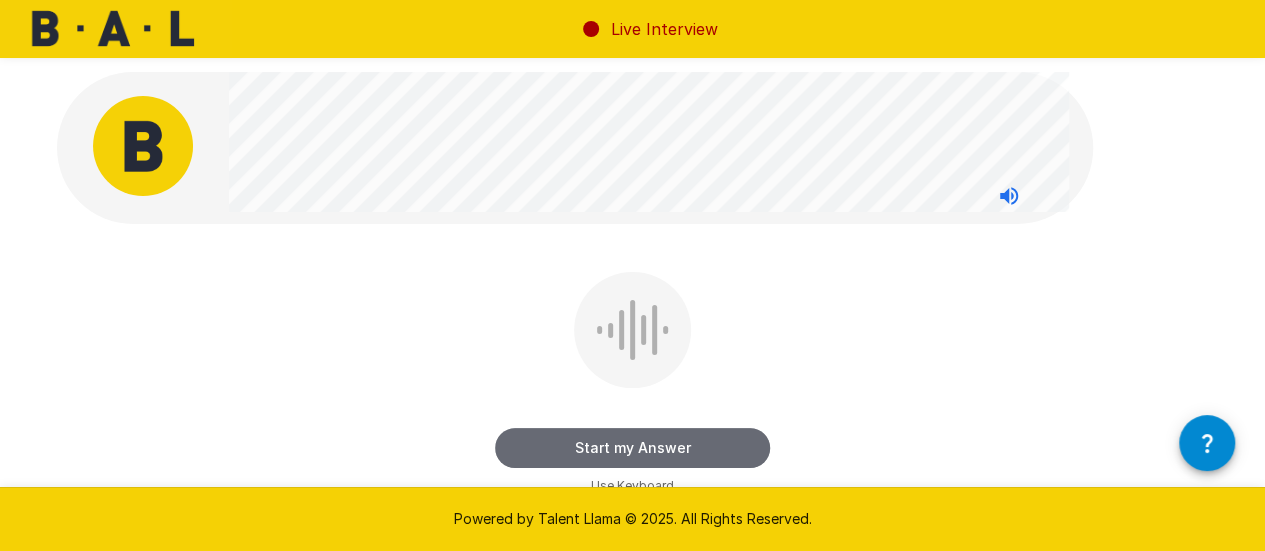 click on "Start my Answer" at bounding box center (632, 448) 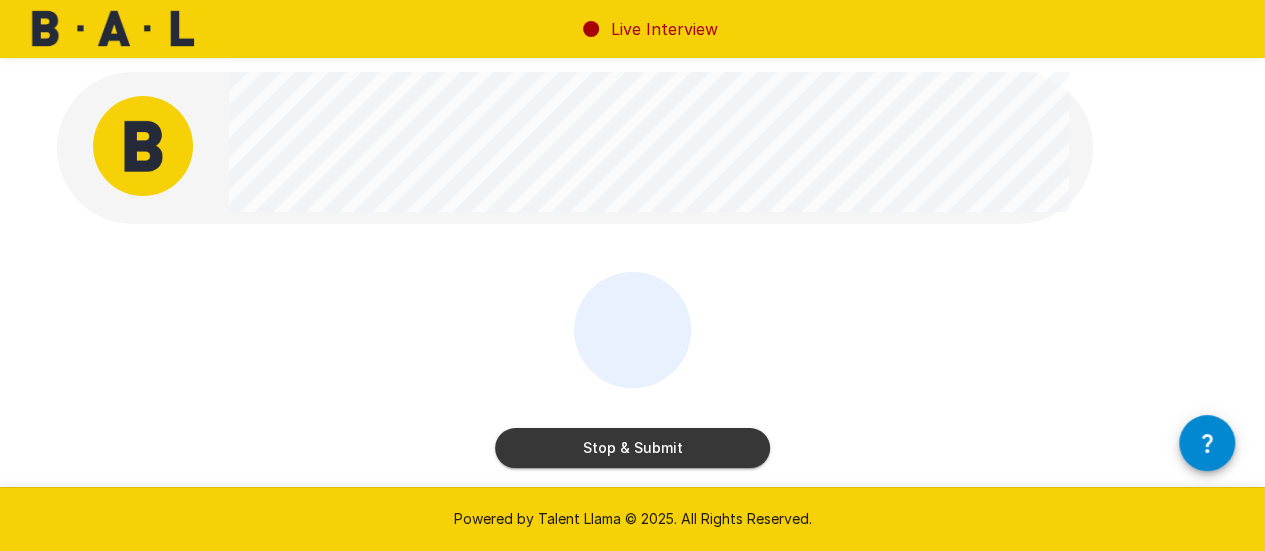 click on "Stop & Submit" at bounding box center (632, 448) 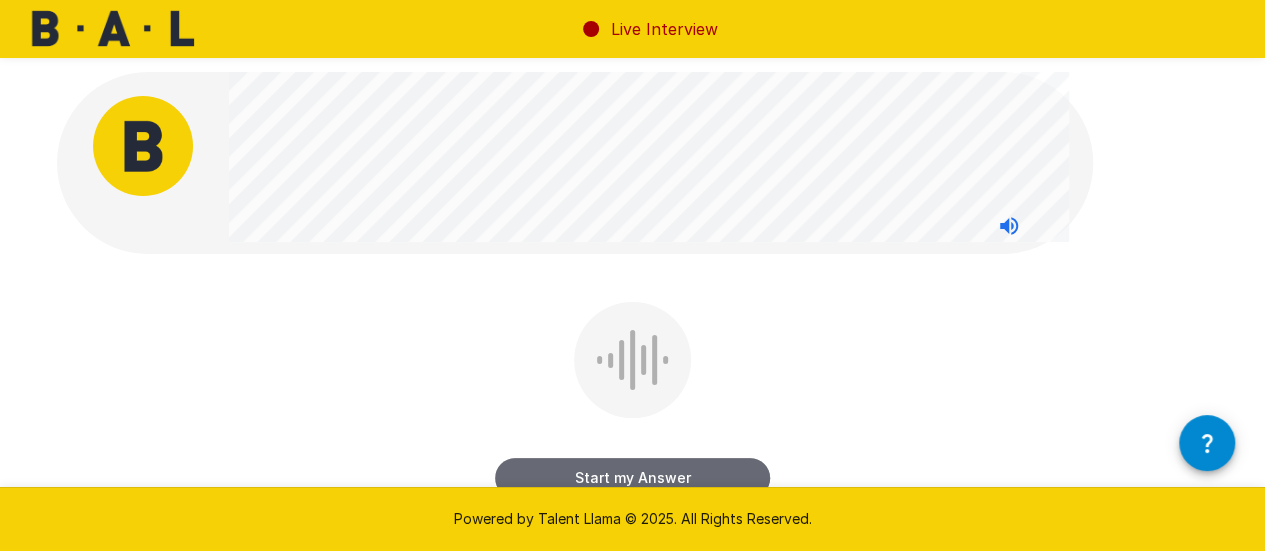 click on "Start my Answer" at bounding box center [632, 478] 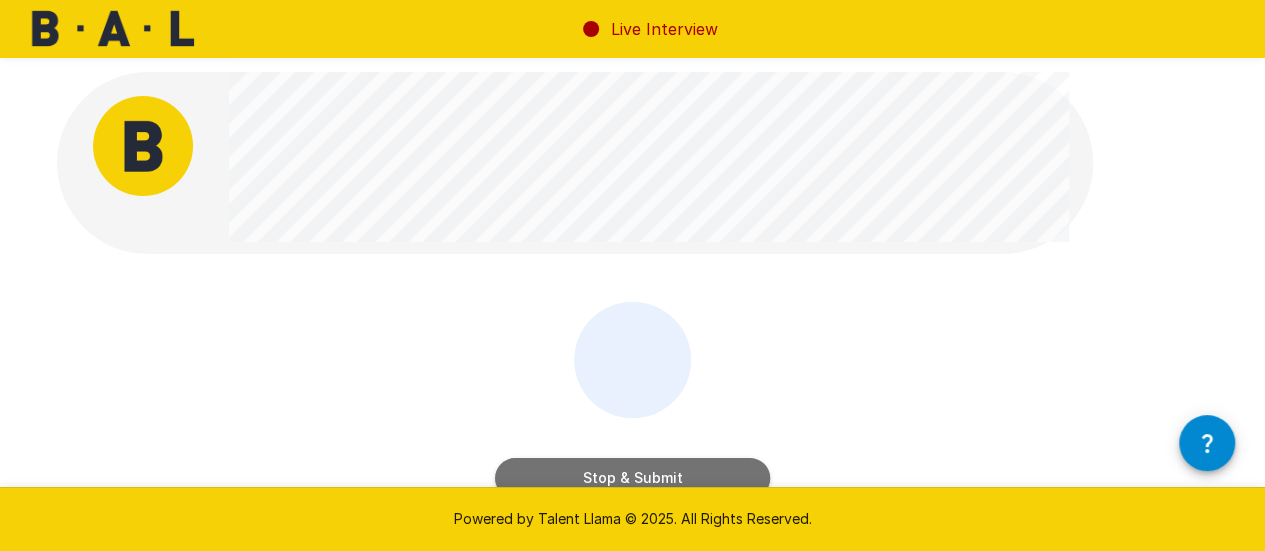 click on "Stop & Submit" at bounding box center [632, 478] 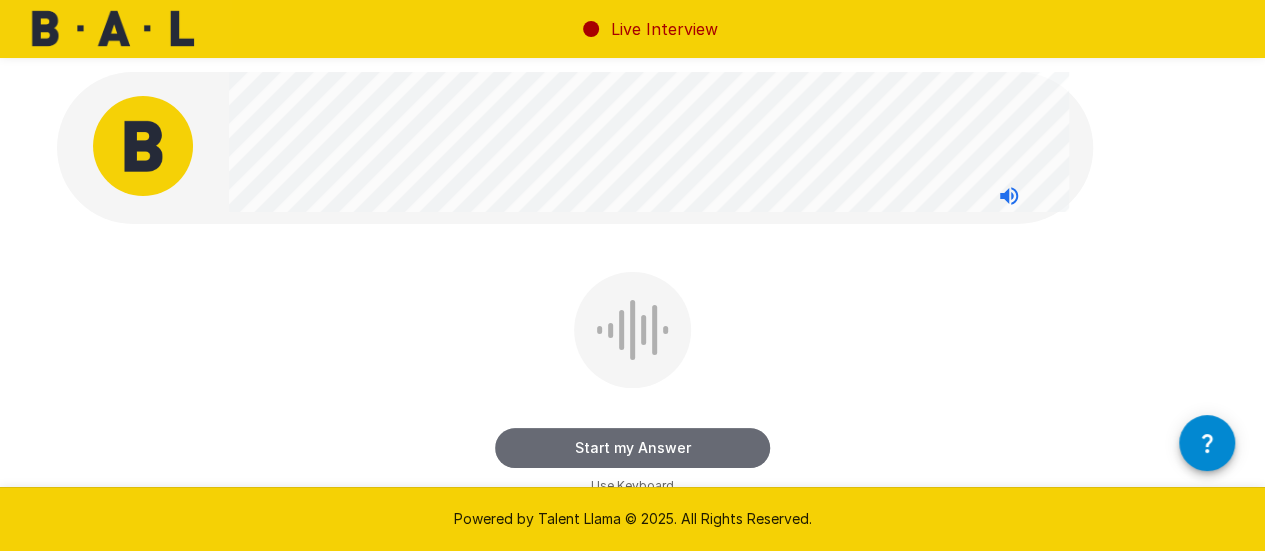 click on "Start my Answer" at bounding box center (632, 448) 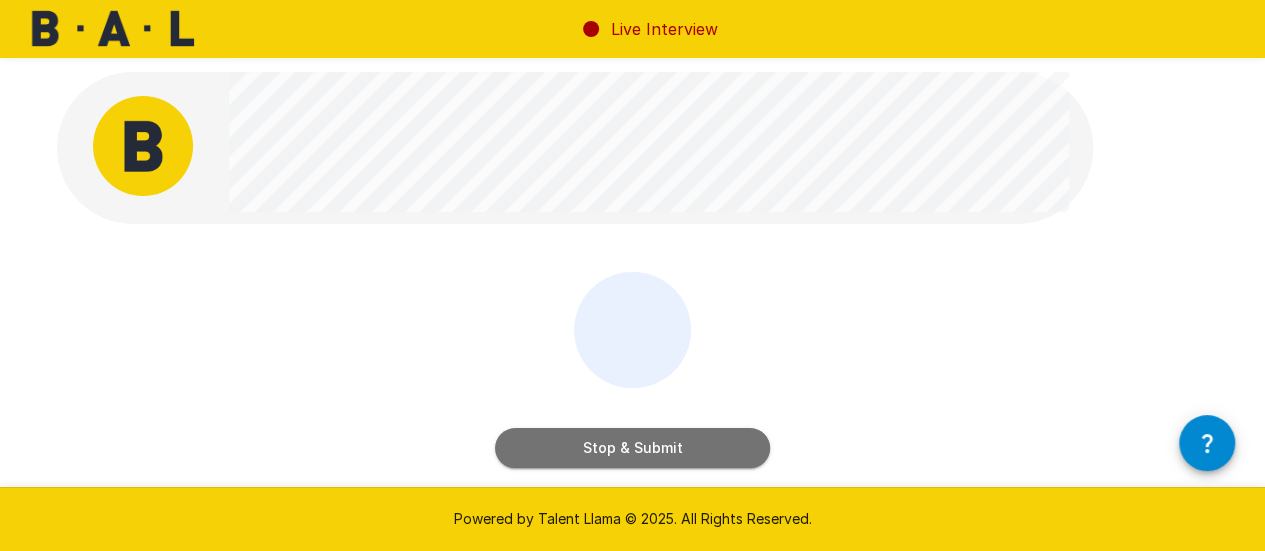 click on "Stop & Submit" at bounding box center [632, 448] 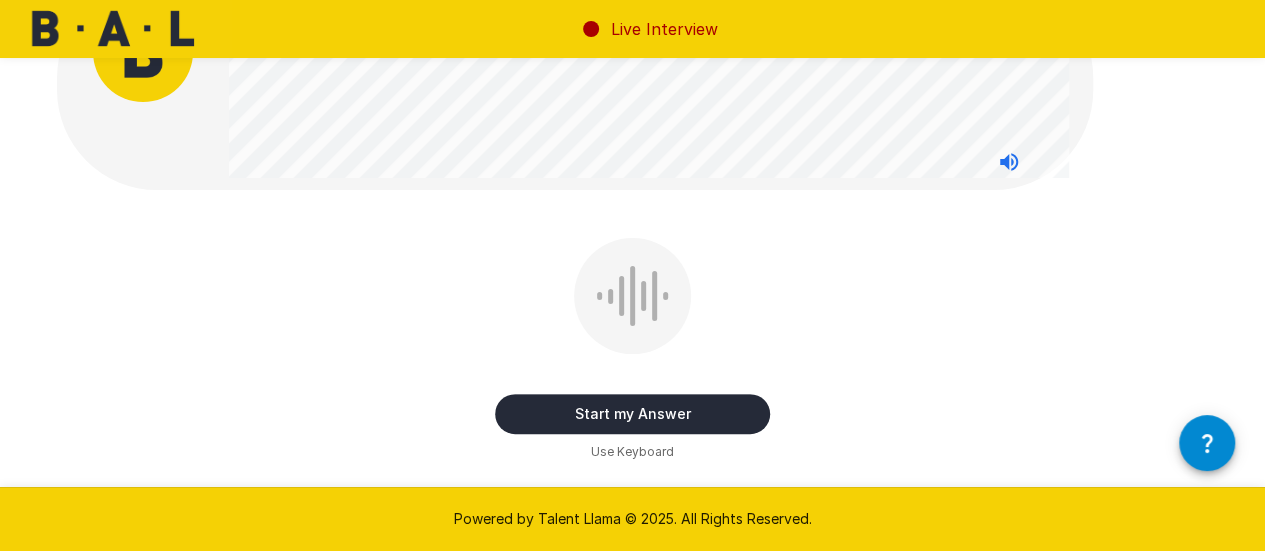 scroll, scrollTop: 106, scrollLeft: 0, axis: vertical 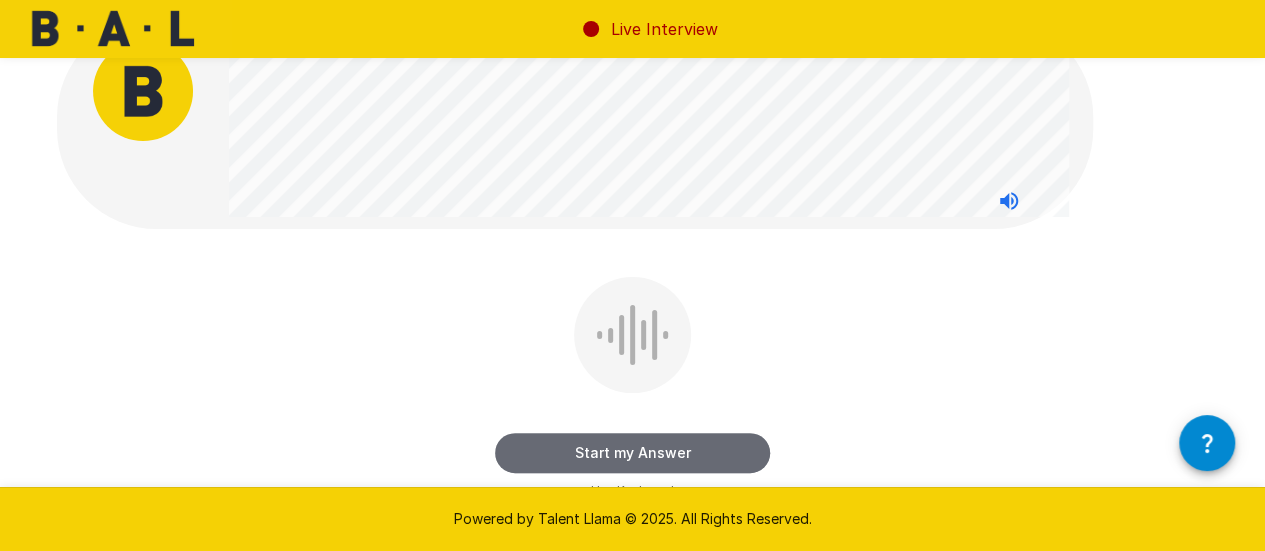 click on "Start my Answer" at bounding box center [632, 453] 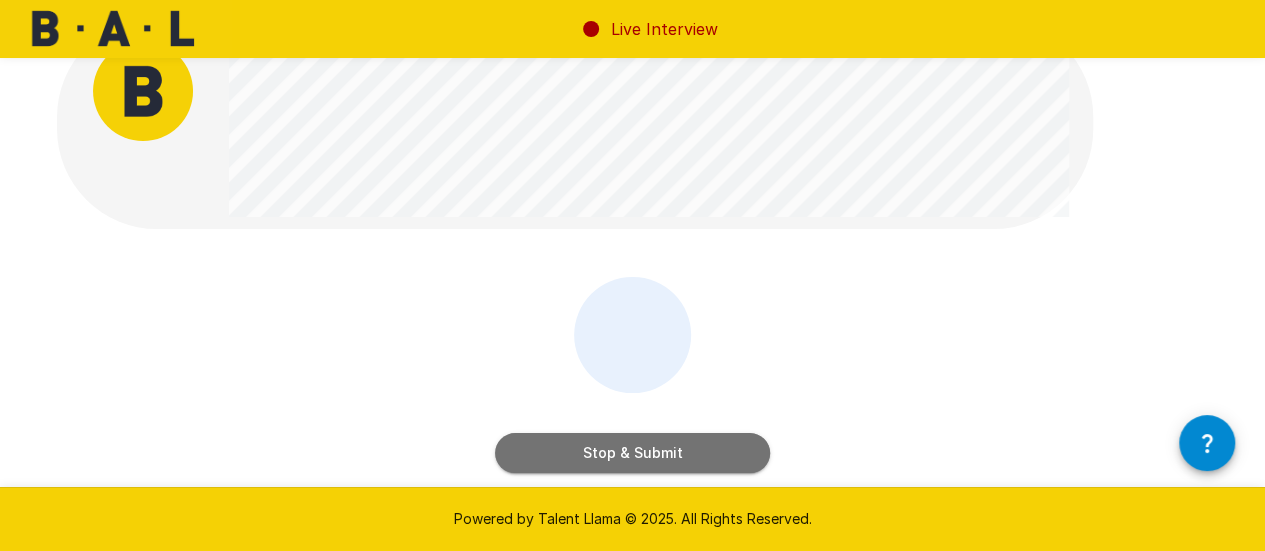 click on "Stop & Submit" at bounding box center [632, 453] 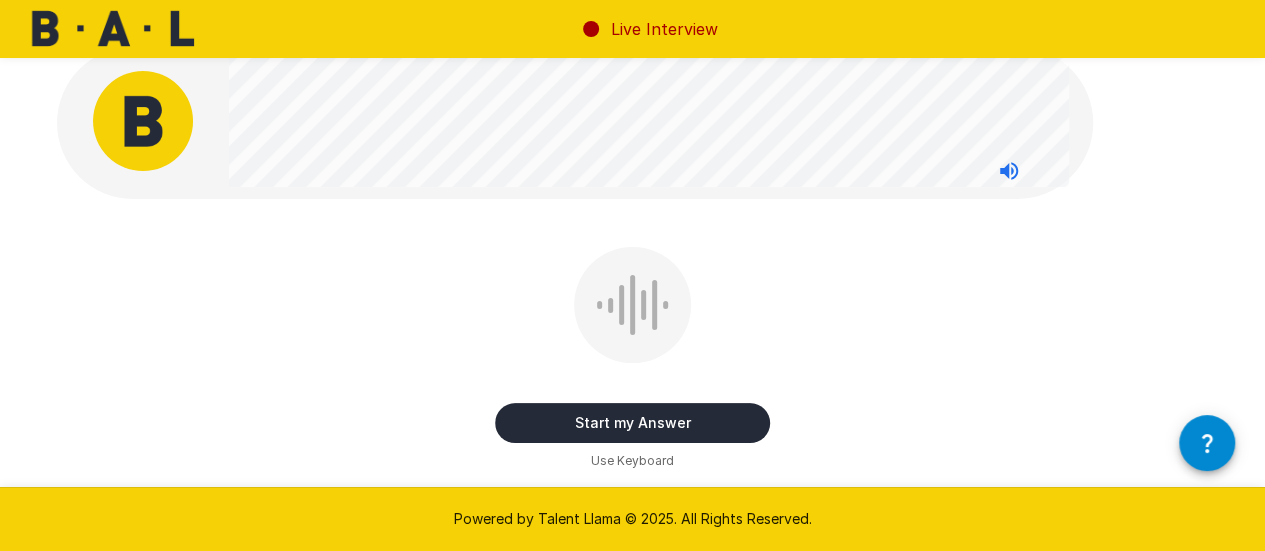 scroll, scrollTop: 0, scrollLeft: 0, axis: both 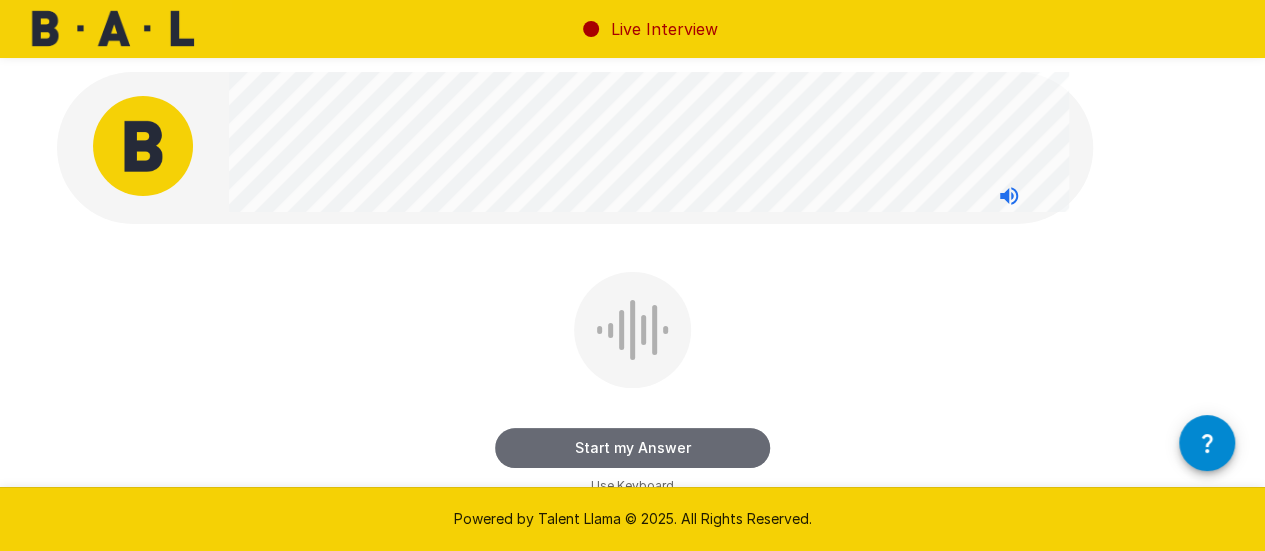 click on "Start my Answer" at bounding box center [632, 448] 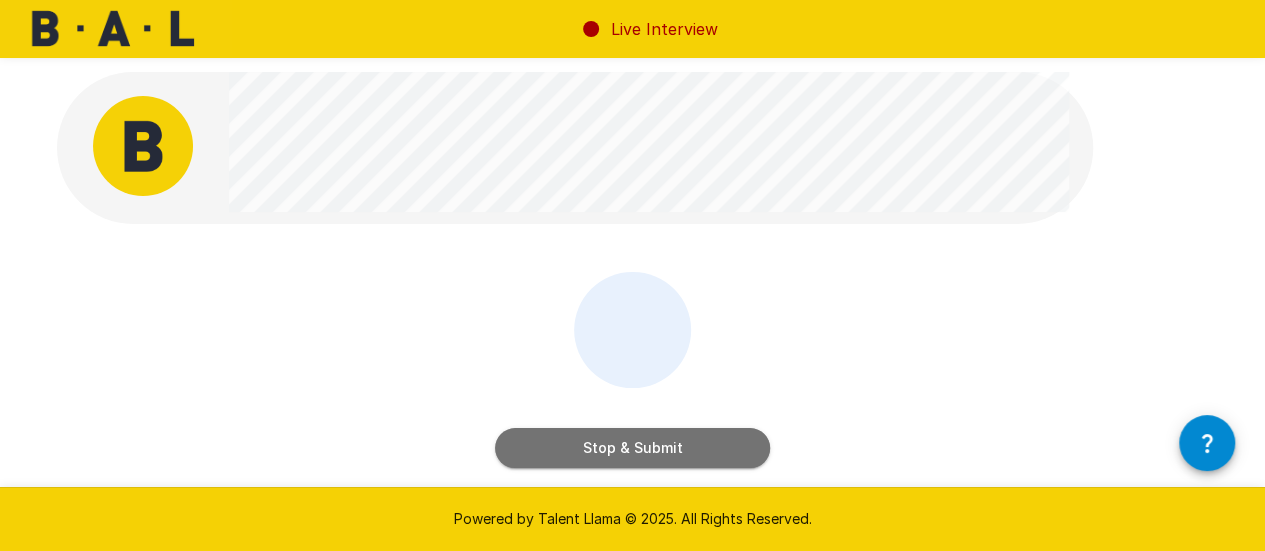 click on "Stop & Submit" at bounding box center [632, 448] 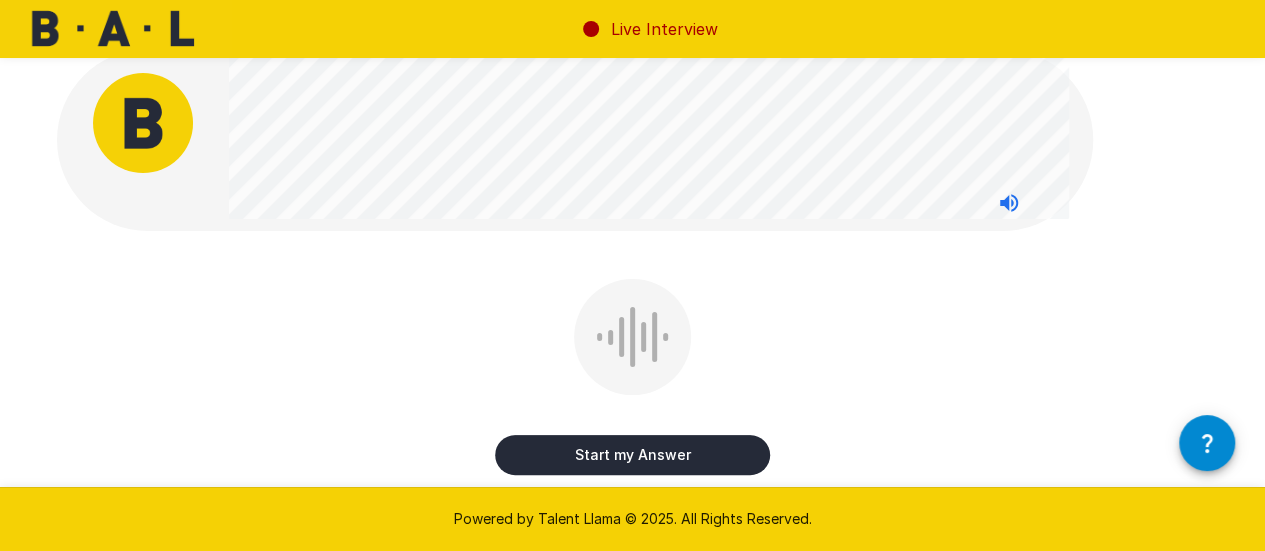 scroll, scrollTop: 24, scrollLeft: 0, axis: vertical 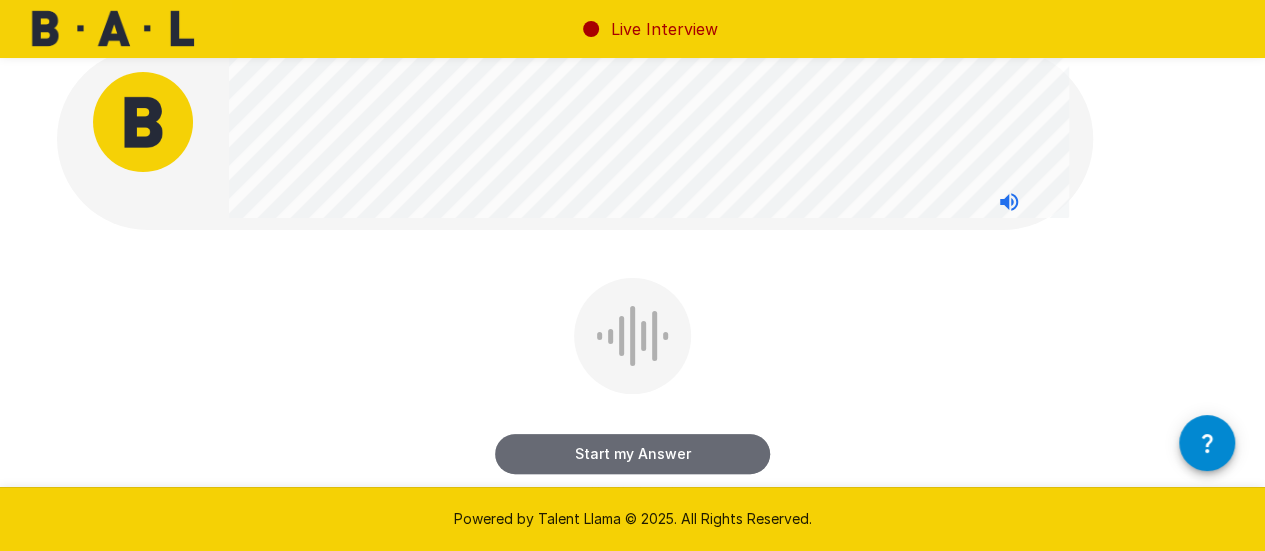 click on "Start my Answer" at bounding box center (632, 454) 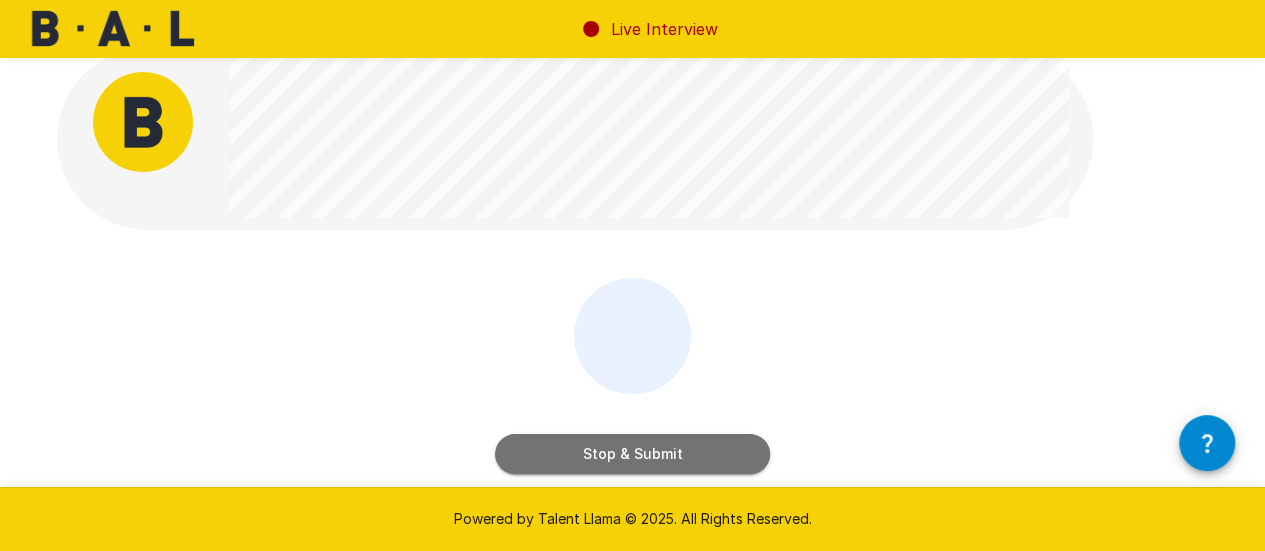 click on "Stop & Submit" at bounding box center [632, 454] 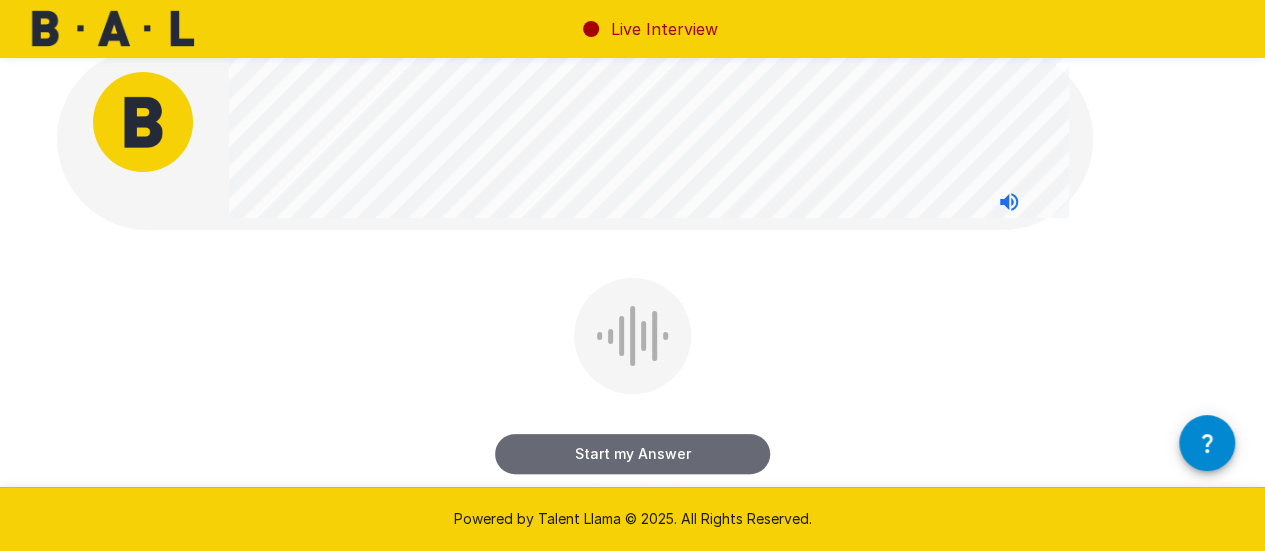 click on "Start my Answer" at bounding box center [632, 454] 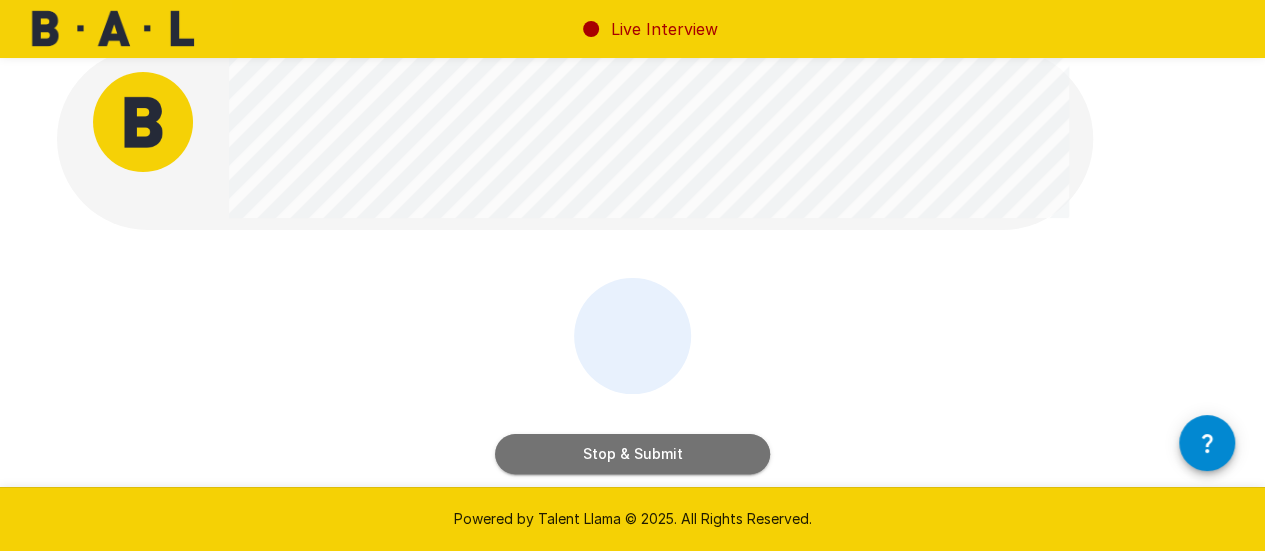 click on "Stop & Submit" at bounding box center (632, 454) 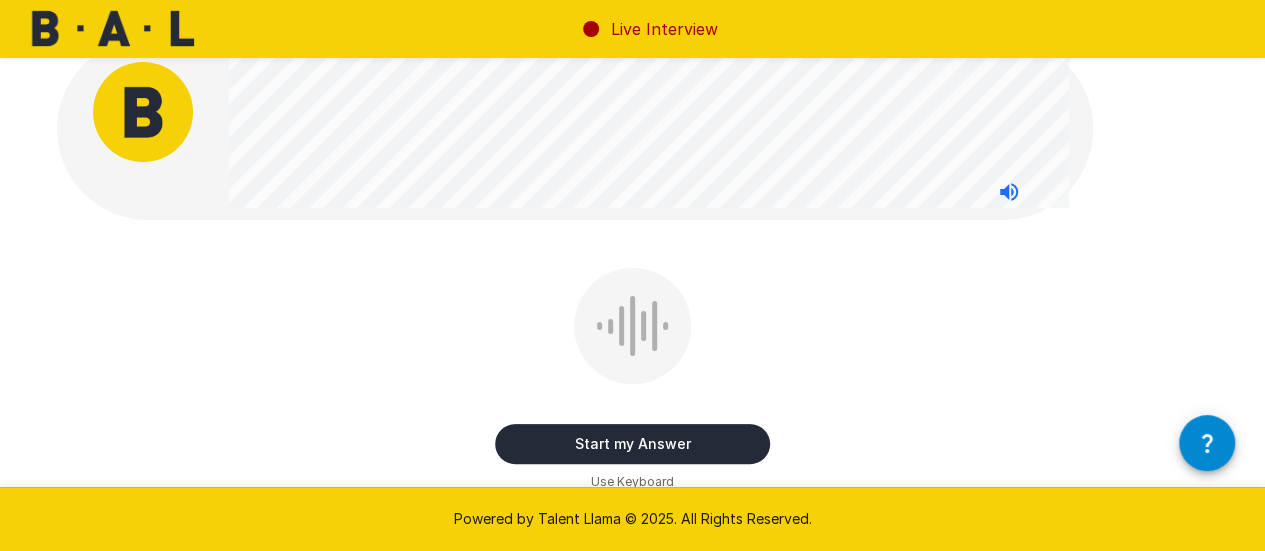 scroll, scrollTop: 35, scrollLeft: 0, axis: vertical 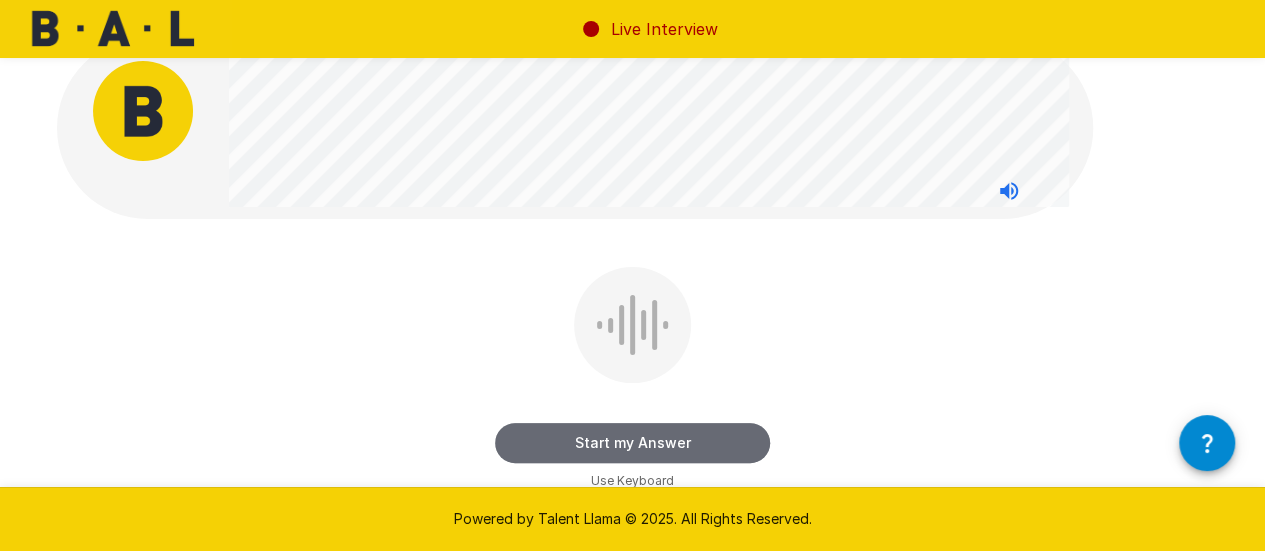 click on "Start my Answer" at bounding box center (632, 443) 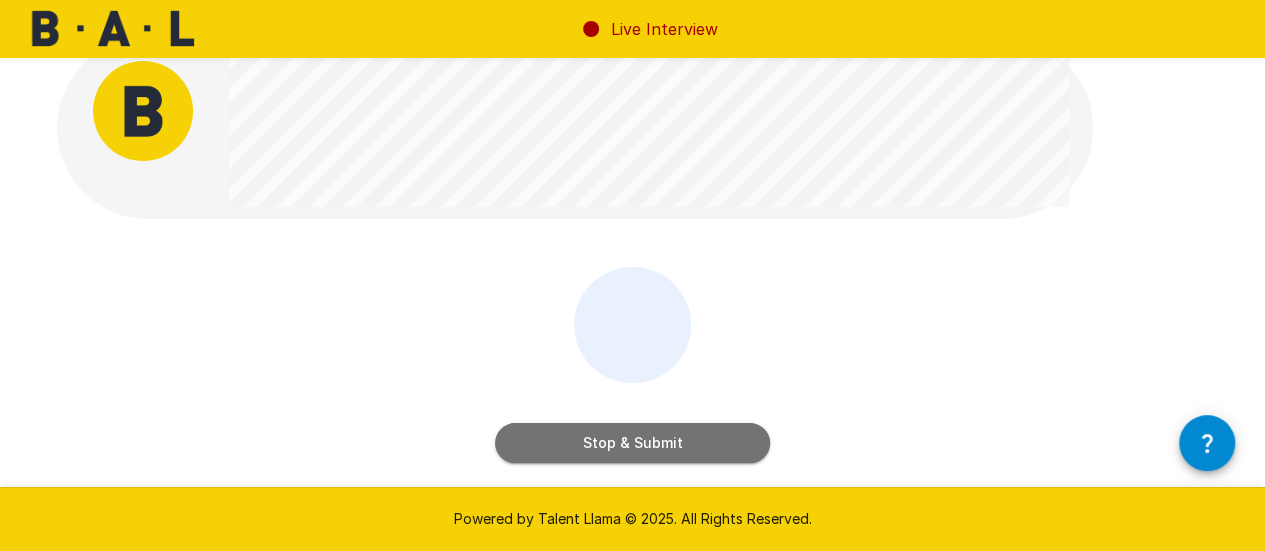 click on "Stop & Submit" at bounding box center [632, 443] 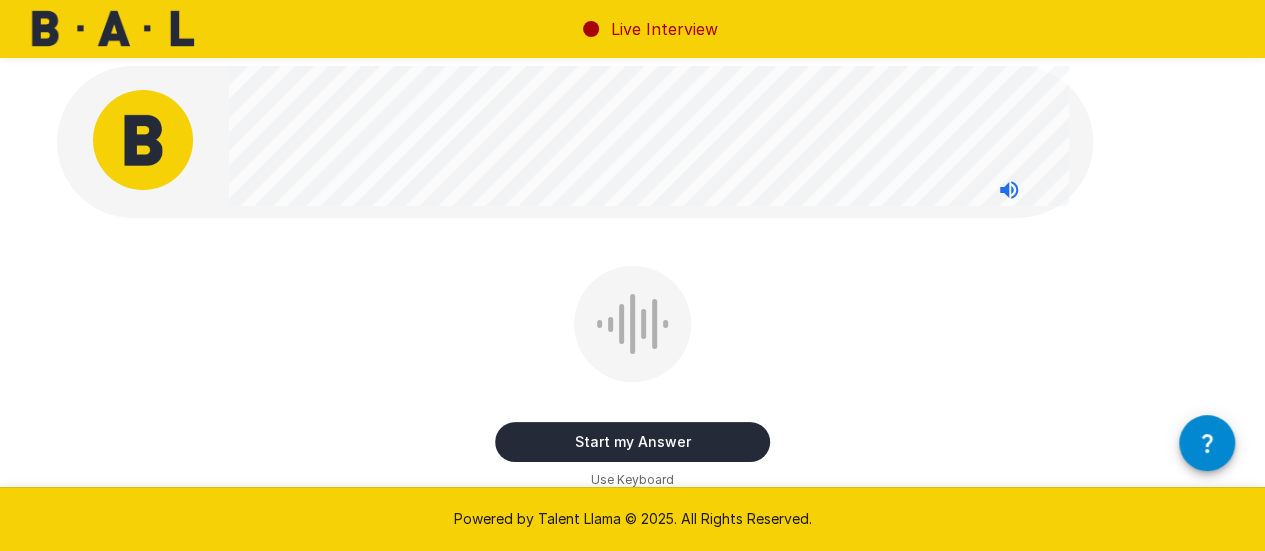 scroll, scrollTop: 0, scrollLeft: 0, axis: both 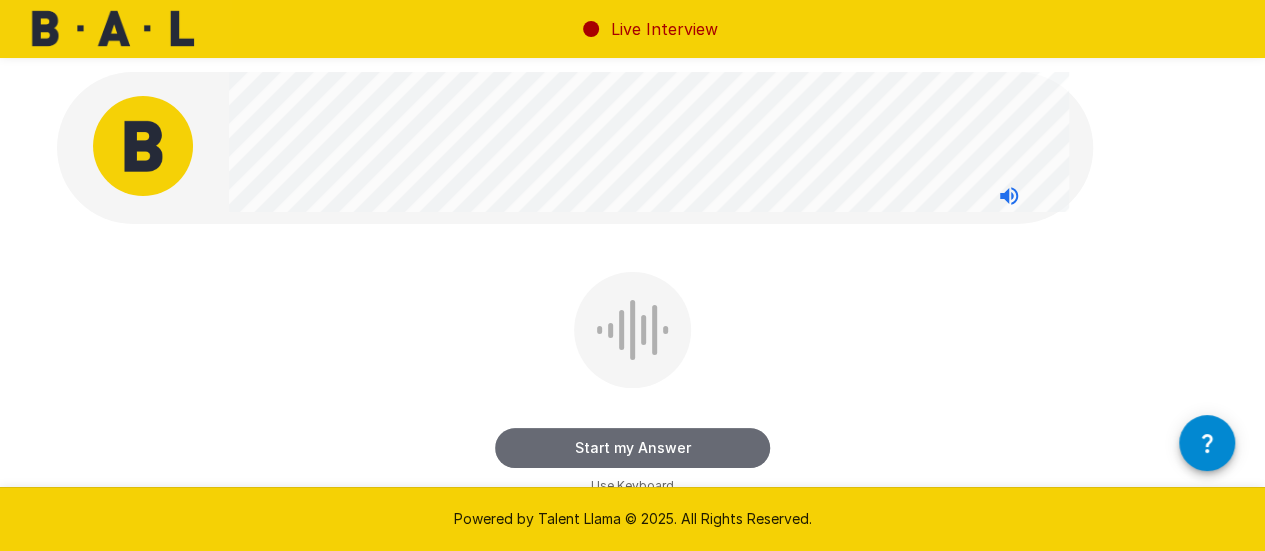 click on "Start my Answer" at bounding box center (632, 448) 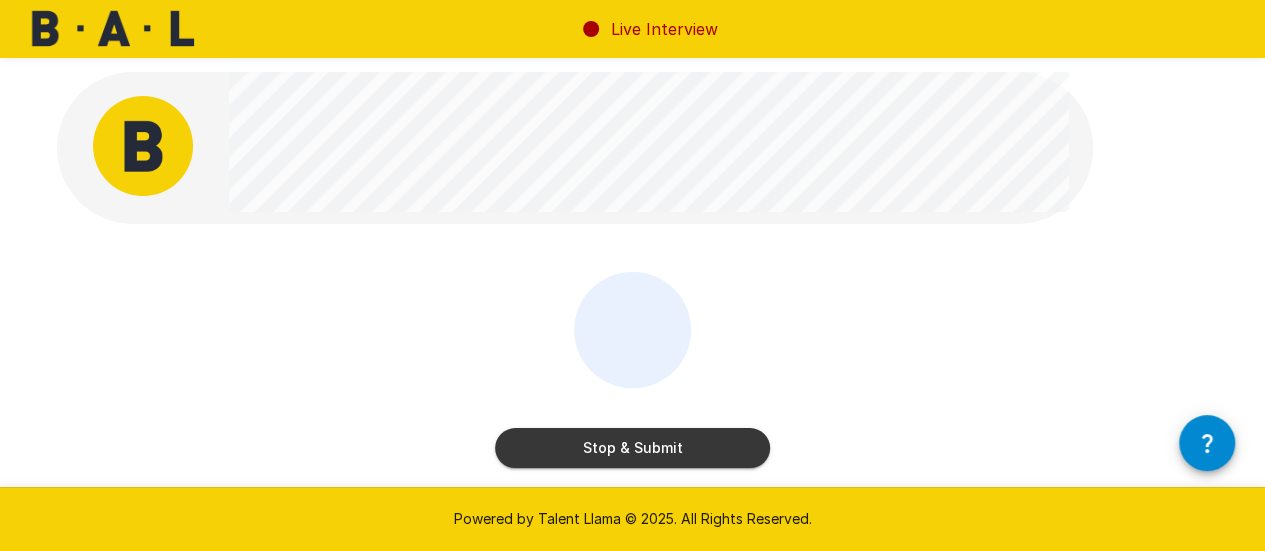 click on "Stop & Submit" at bounding box center (632, 448) 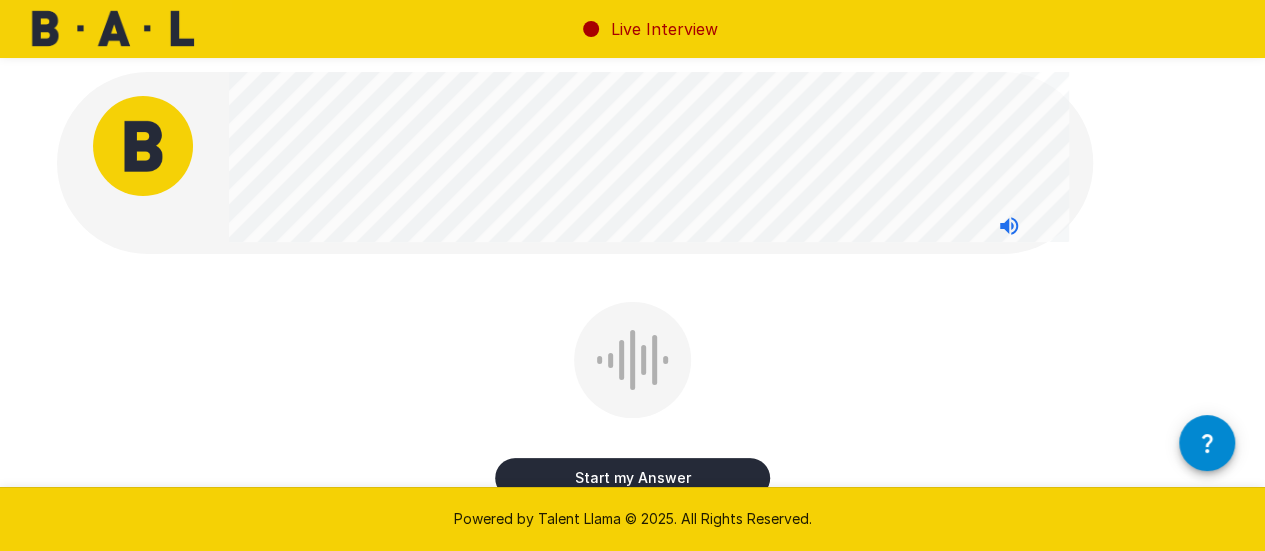 scroll, scrollTop: 0, scrollLeft: 0, axis: both 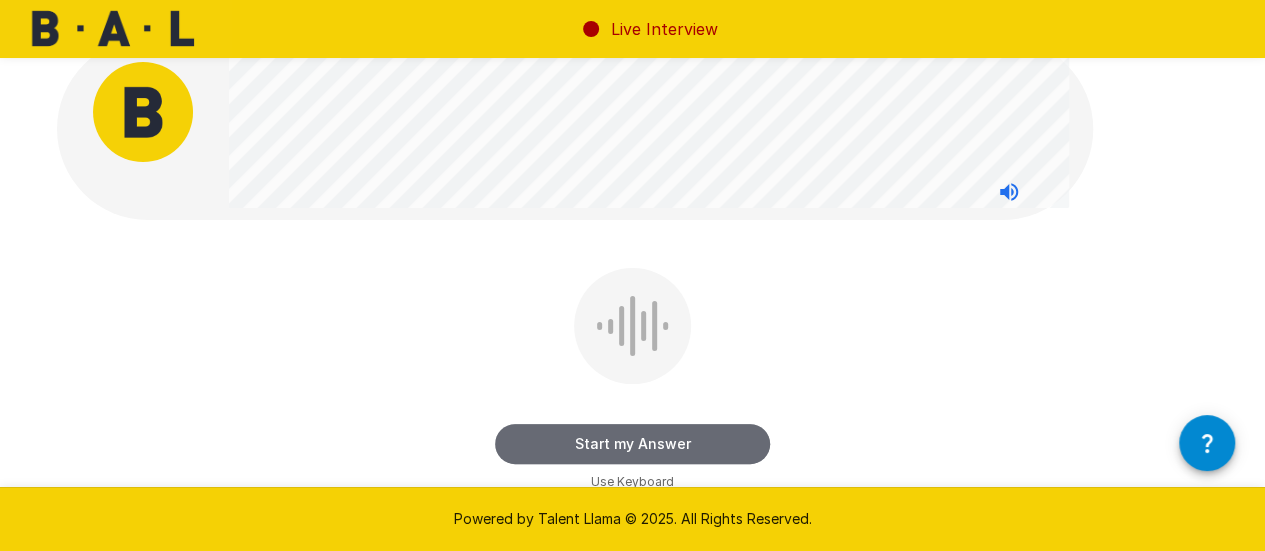 click on "Start my Answer" at bounding box center (632, 444) 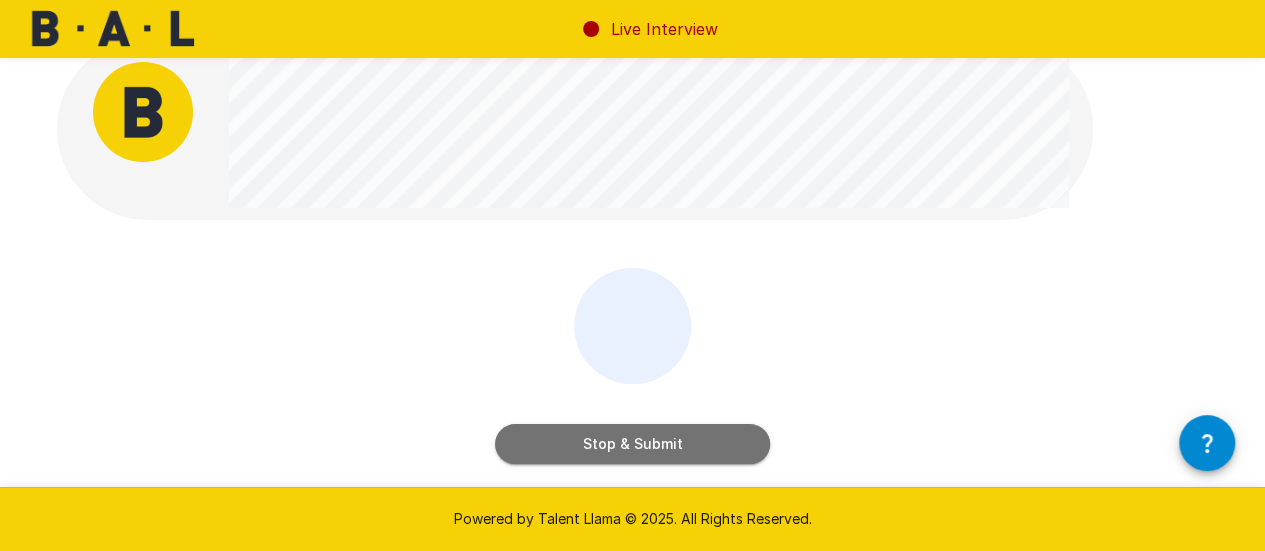 click on "Stop & Submit" at bounding box center (632, 444) 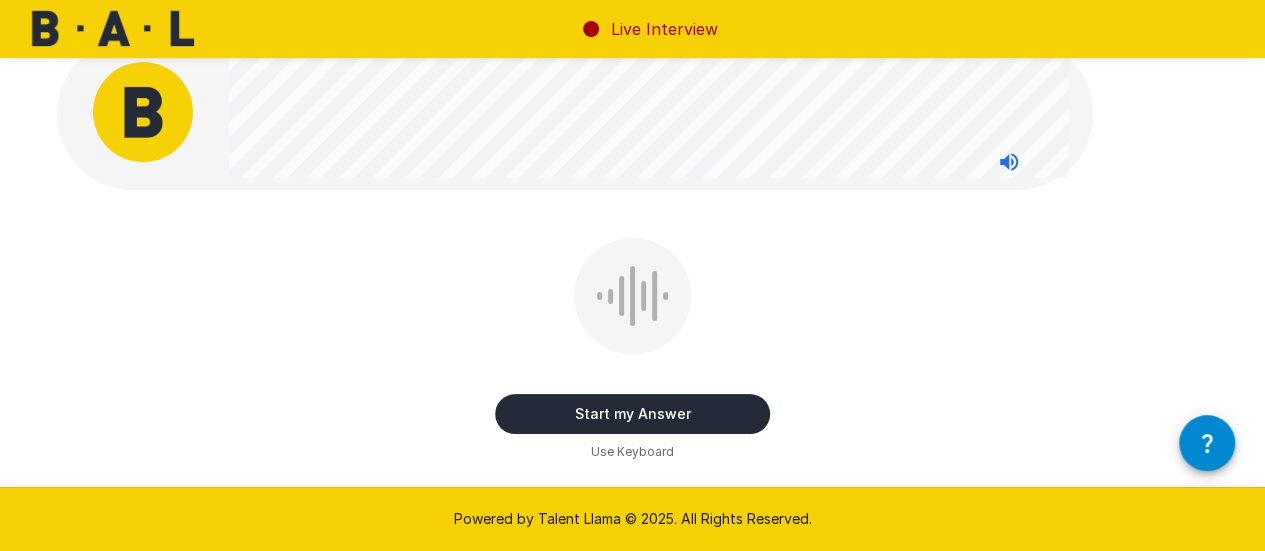 scroll, scrollTop: 0, scrollLeft: 0, axis: both 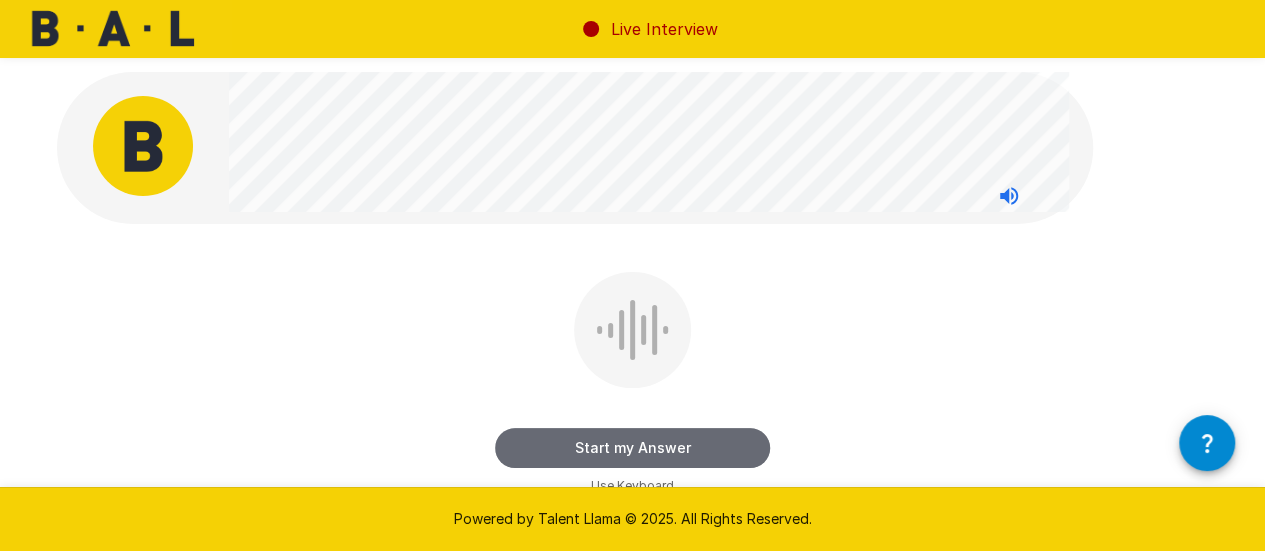 click on "Start my Answer" at bounding box center [632, 448] 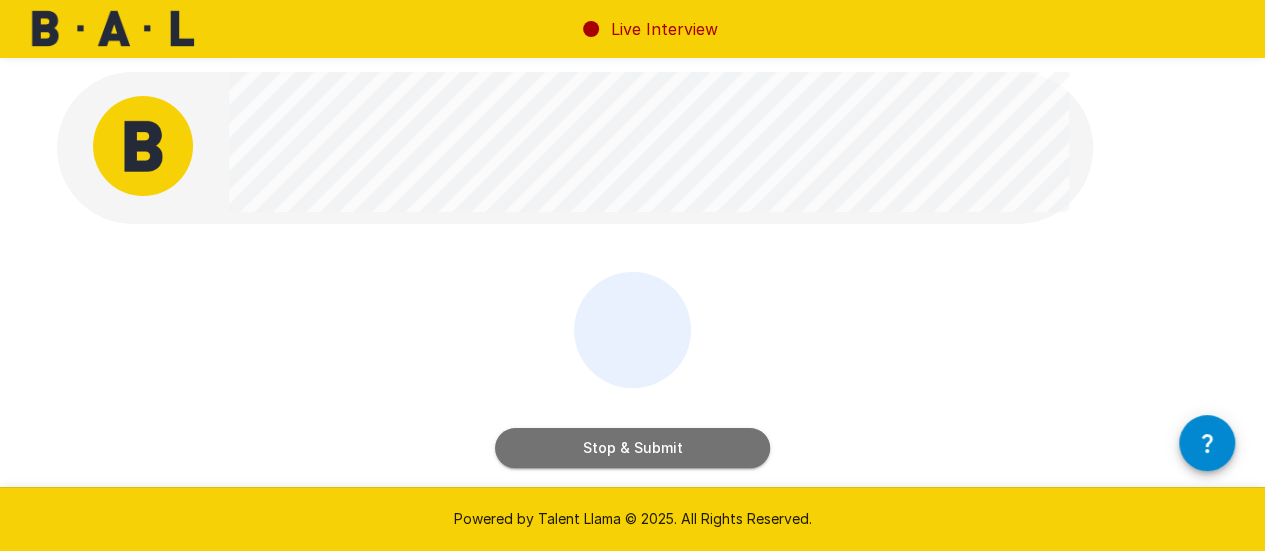 click on "Stop & Submit" at bounding box center [632, 448] 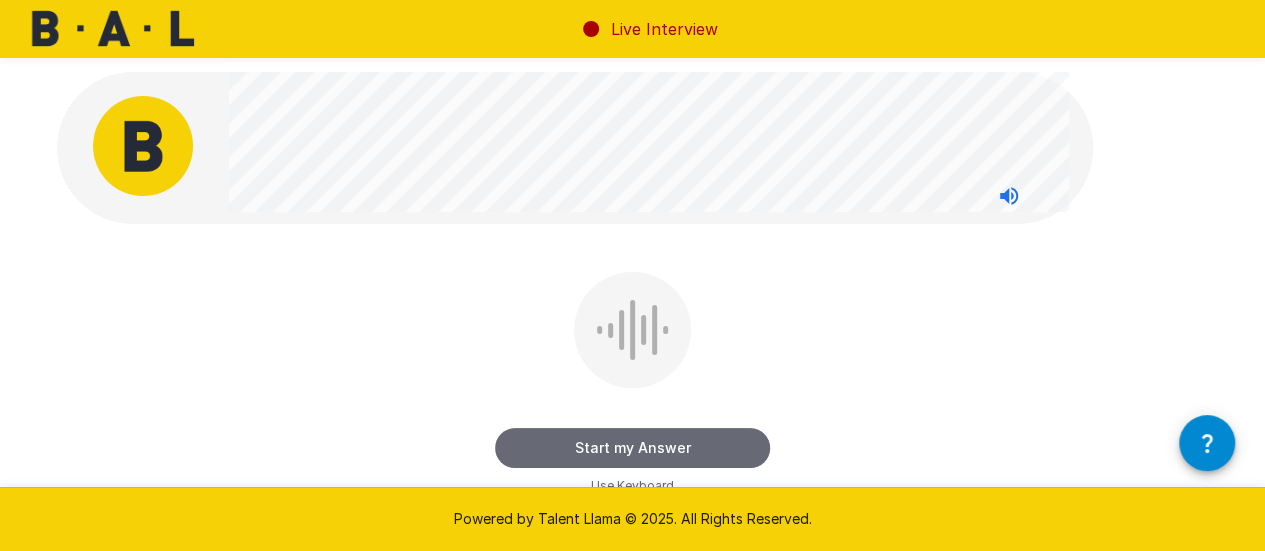 click on "Start my Answer" at bounding box center [632, 448] 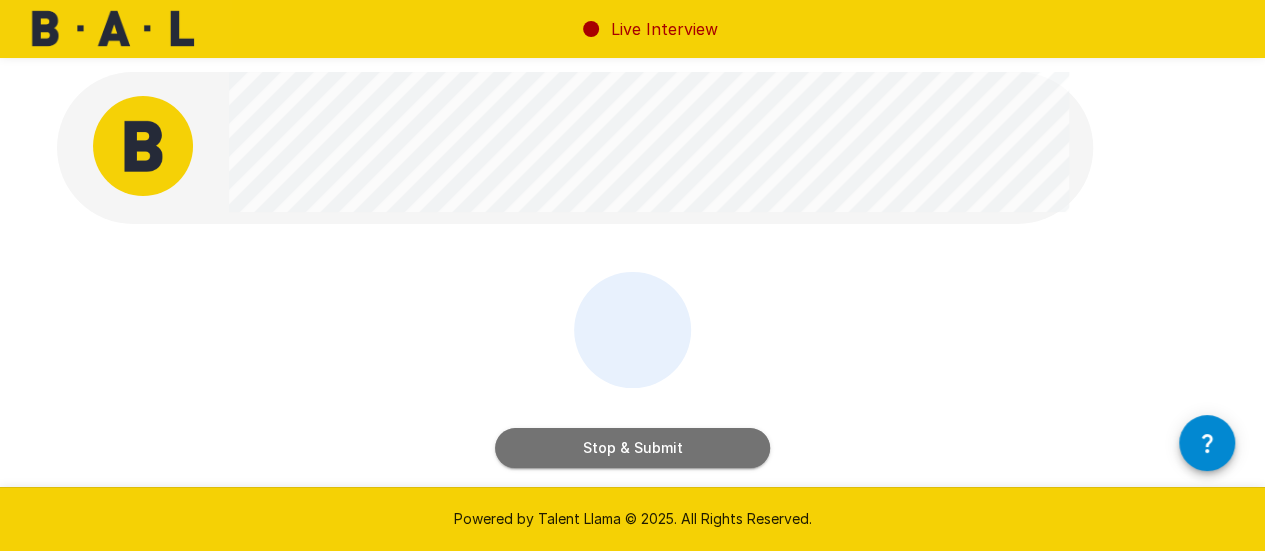 click on "Stop & Submit" at bounding box center [632, 448] 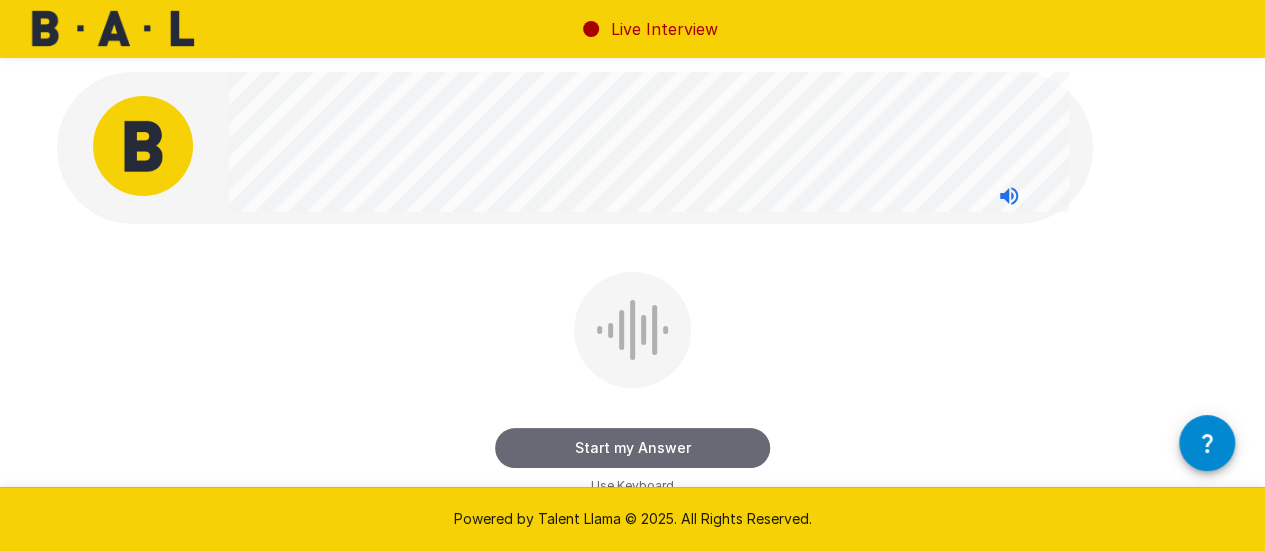 click on "Start my Answer" at bounding box center [632, 448] 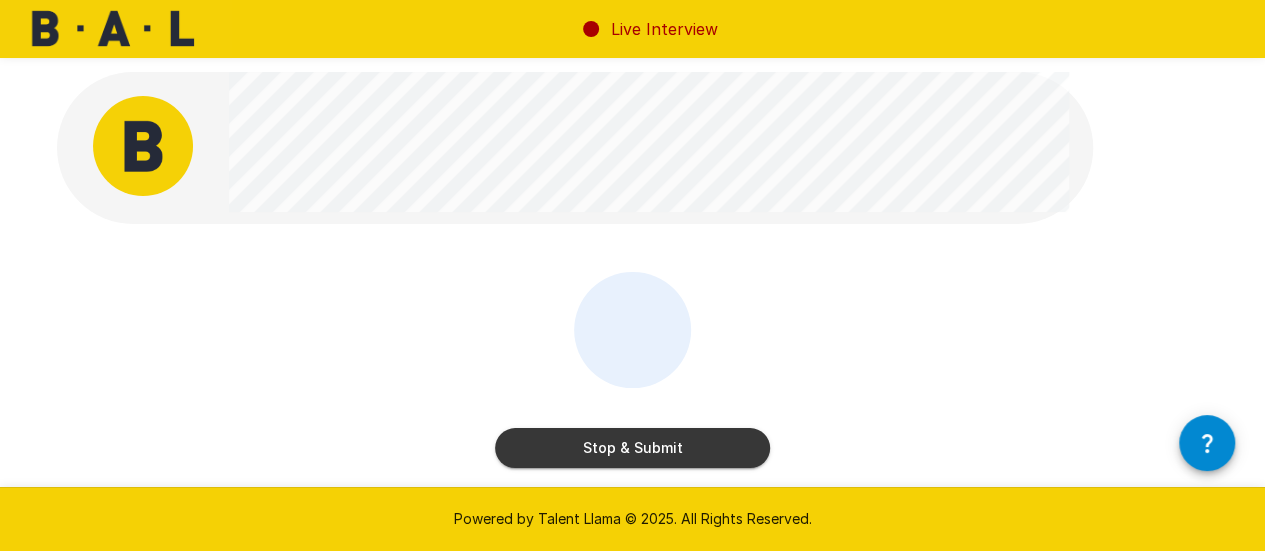 click on "Stop & Submit" at bounding box center [632, 428] 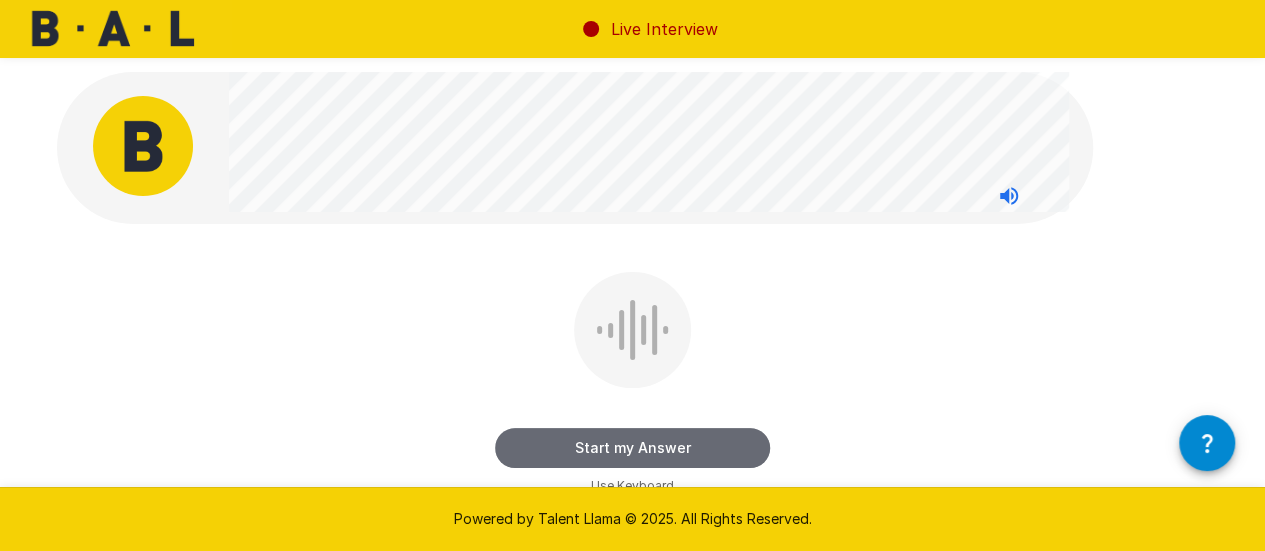 click on "Start my Answer" at bounding box center (632, 448) 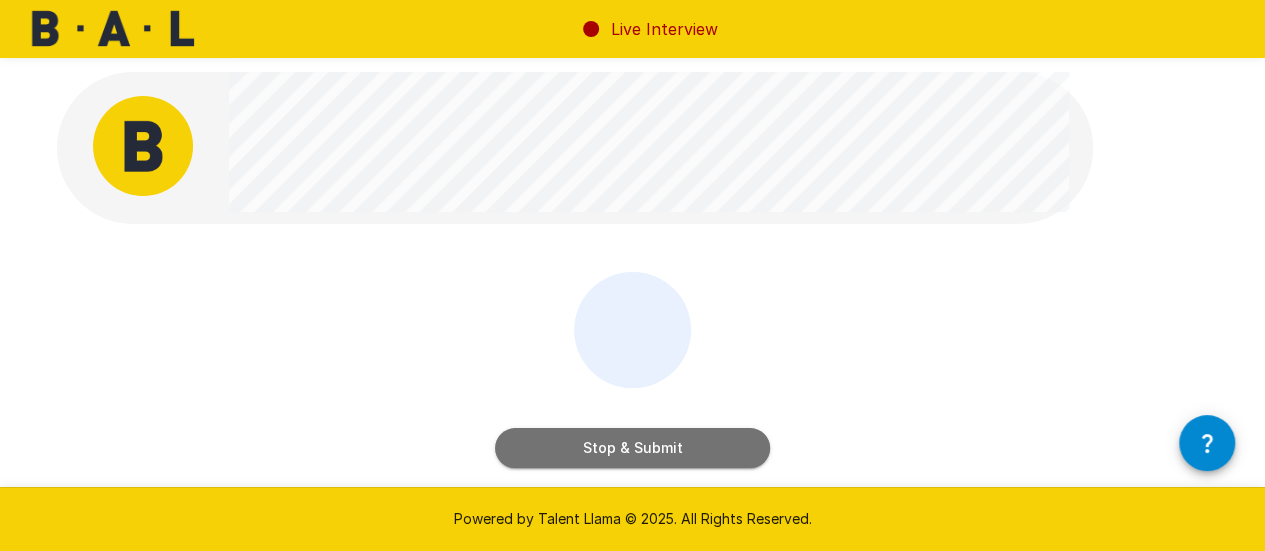 click on "Stop & Submit" at bounding box center (632, 448) 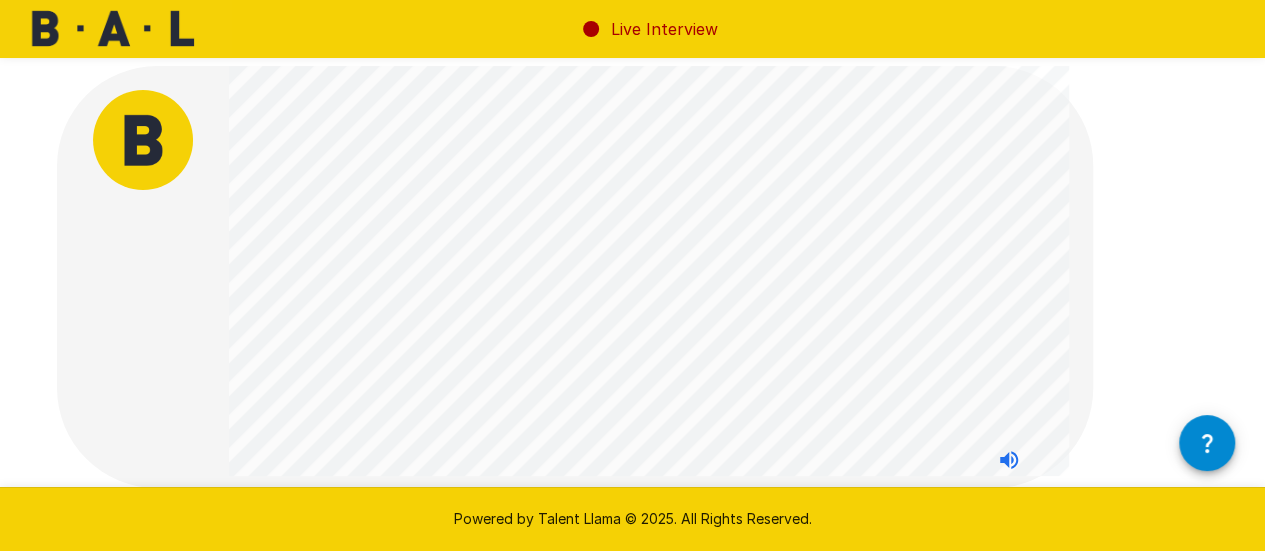 scroll, scrollTop: 0, scrollLeft: 0, axis: both 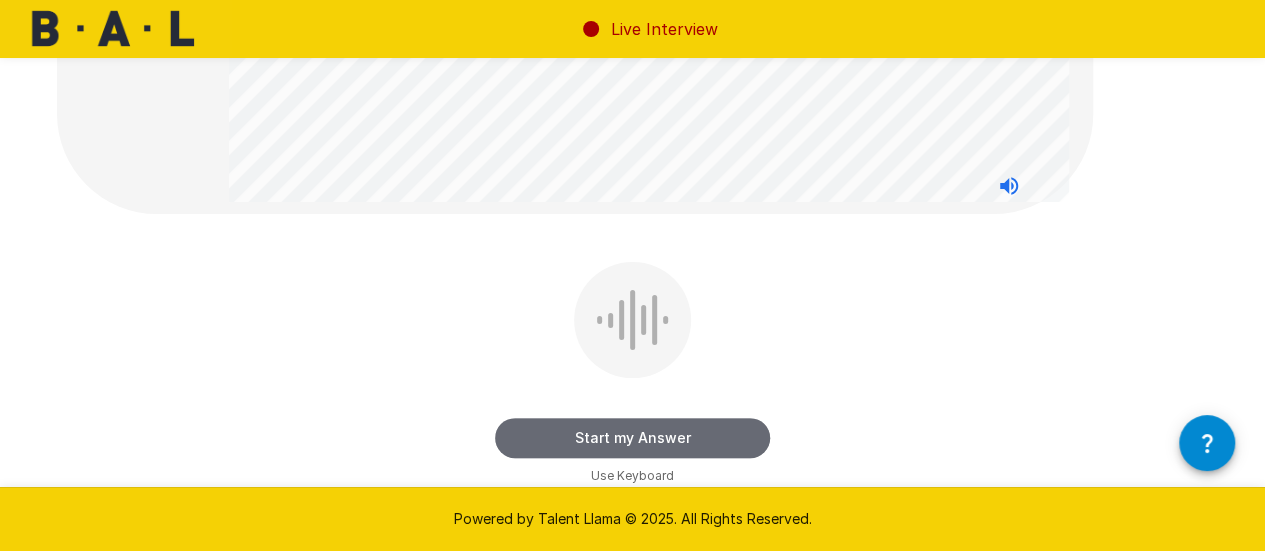 click on "Start my Answer" at bounding box center [632, 438] 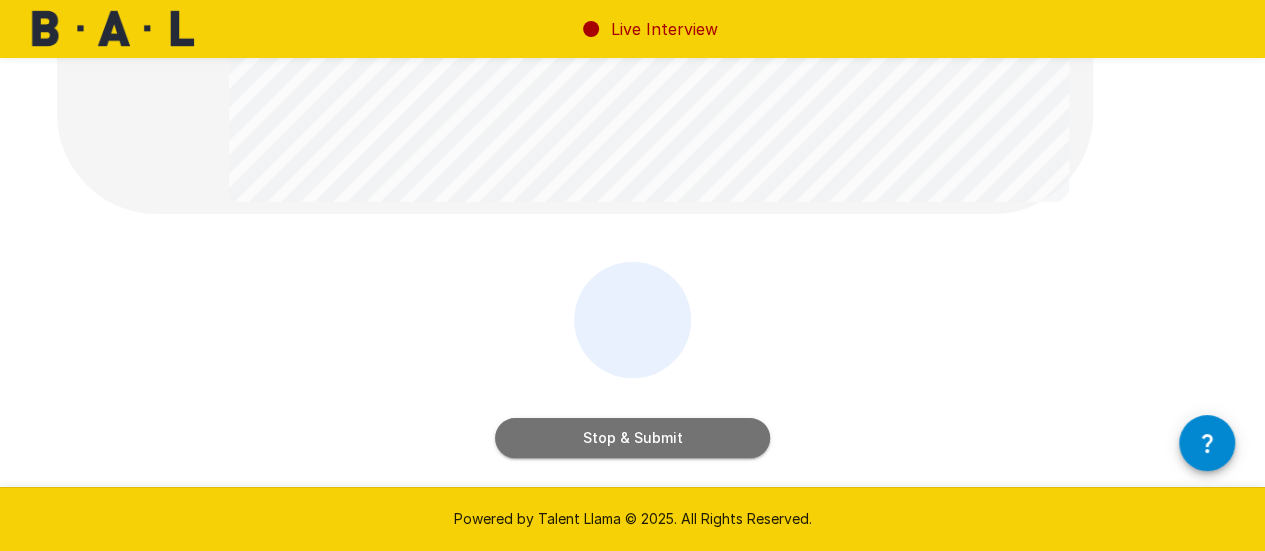 click on "Stop & Submit" at bounding box center (632, 438) 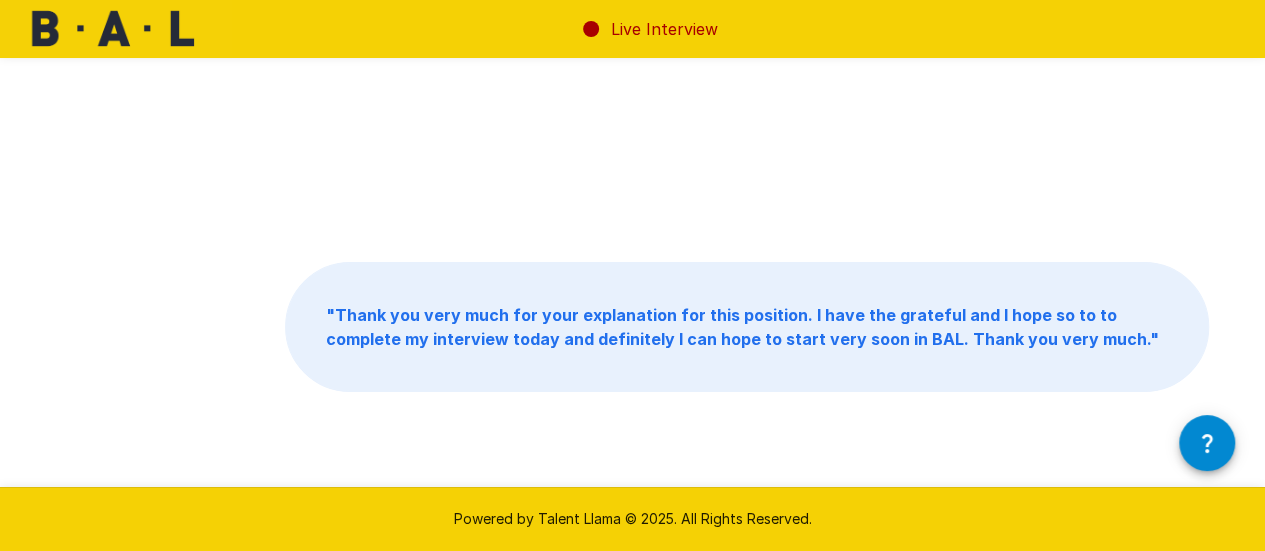 scroll, scrollTop: 78, scrollLeft: 0, axis: vertical 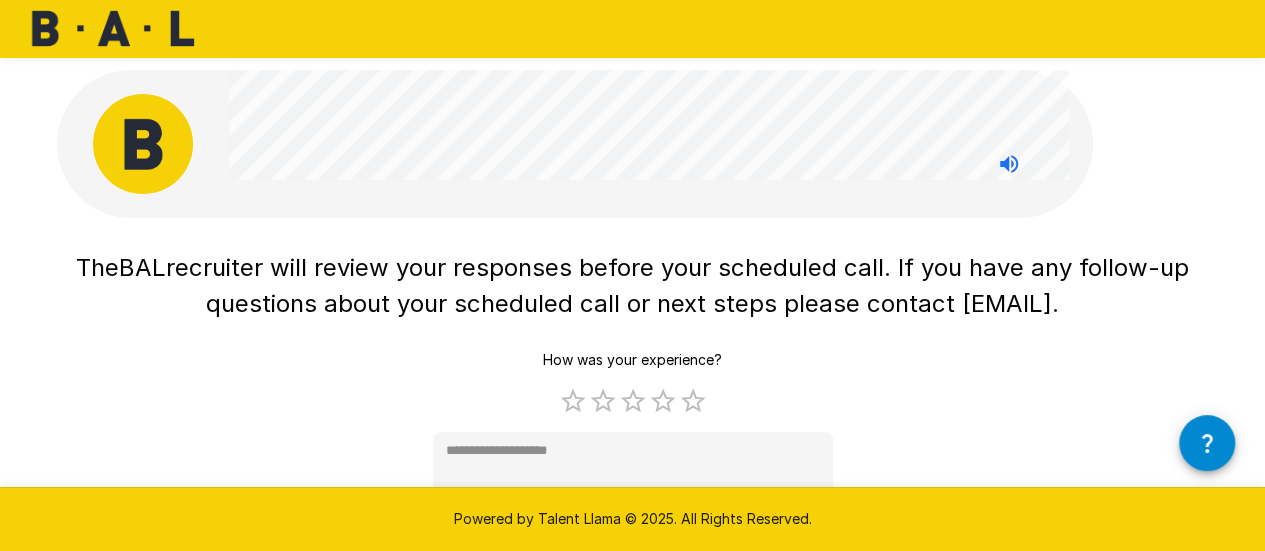 type on "*" 